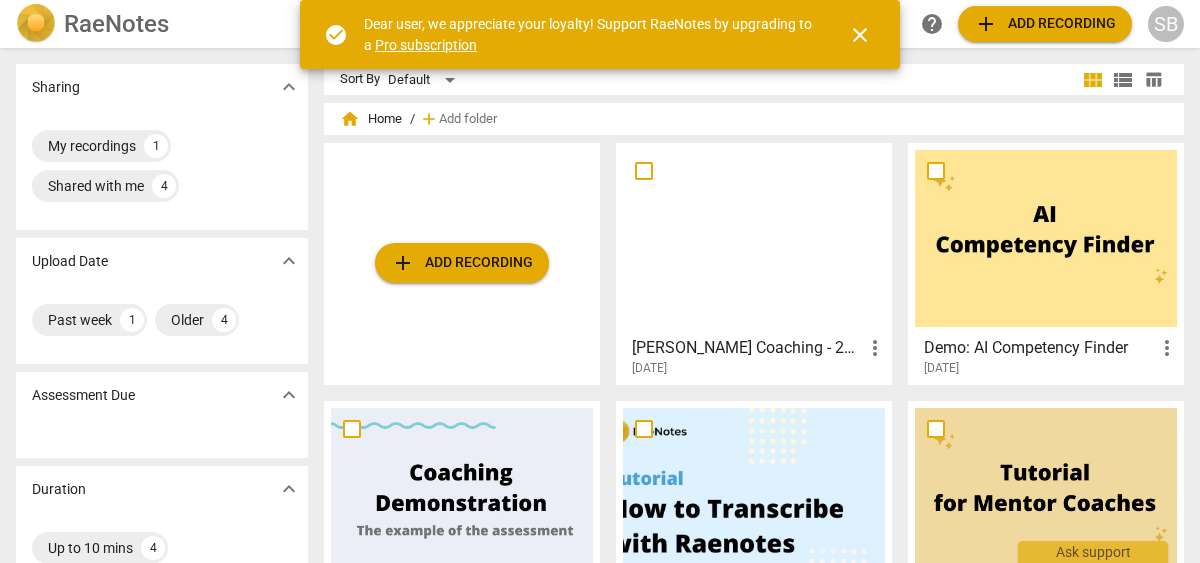 scroll, scrollTop: 0, scrollLeft: 0, axis: both 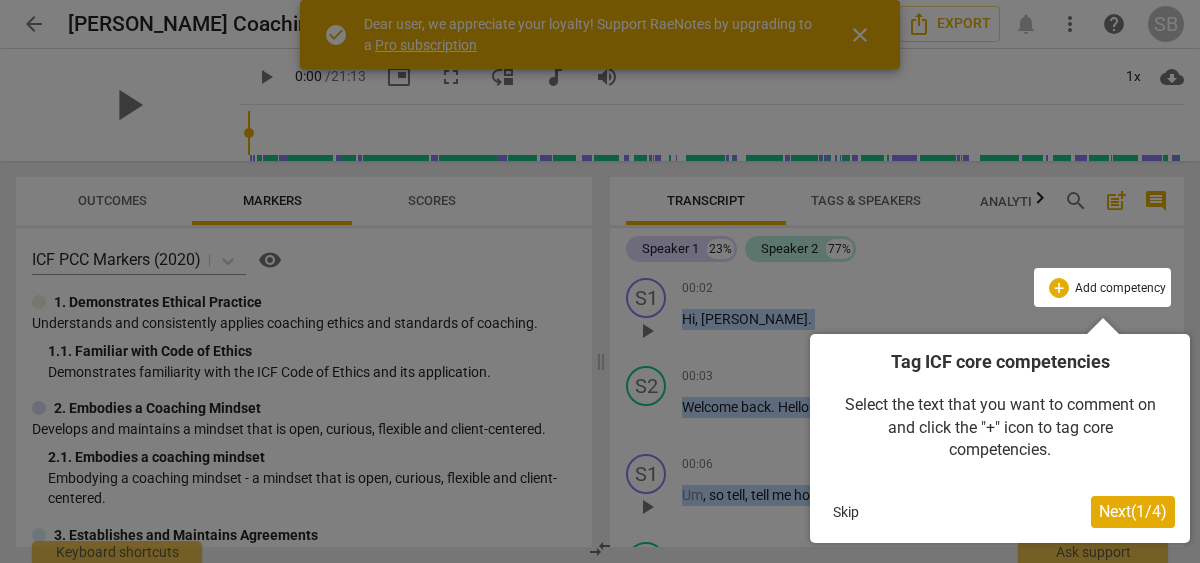 click on "Skip" at bounding box center (846, 512) 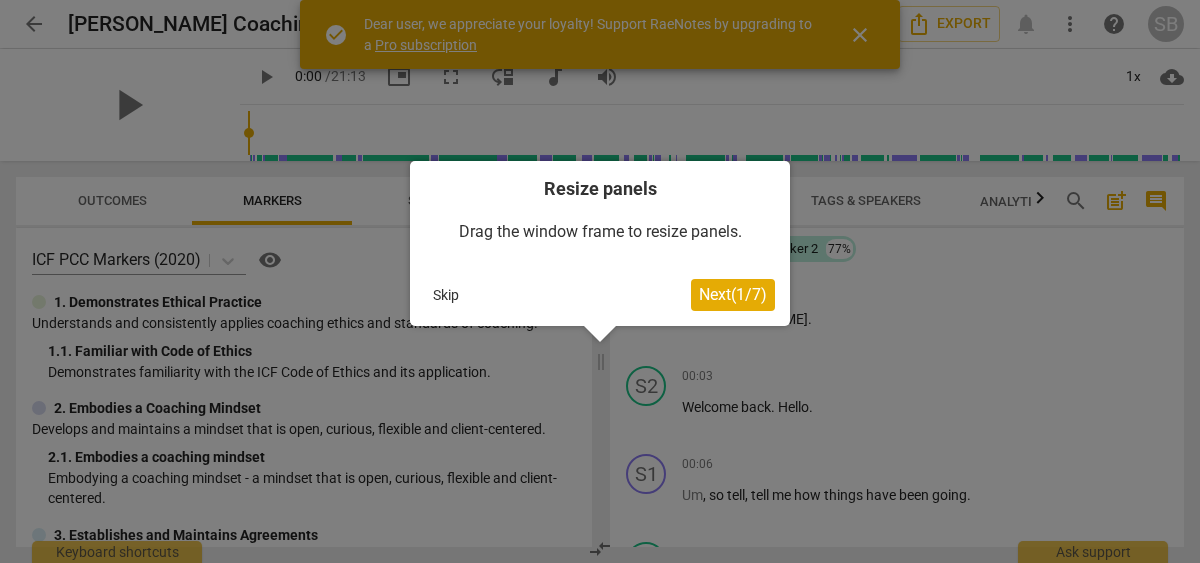 click on "Skip" at bounding box center (558, 295) 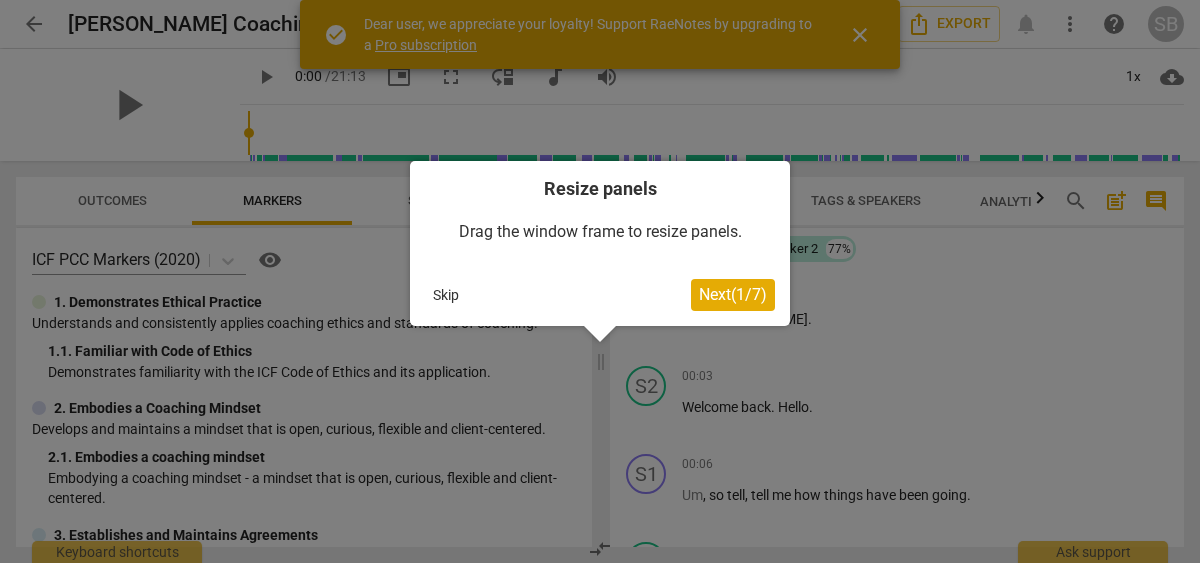 click on "Skip" at bounding box center (446, 295) 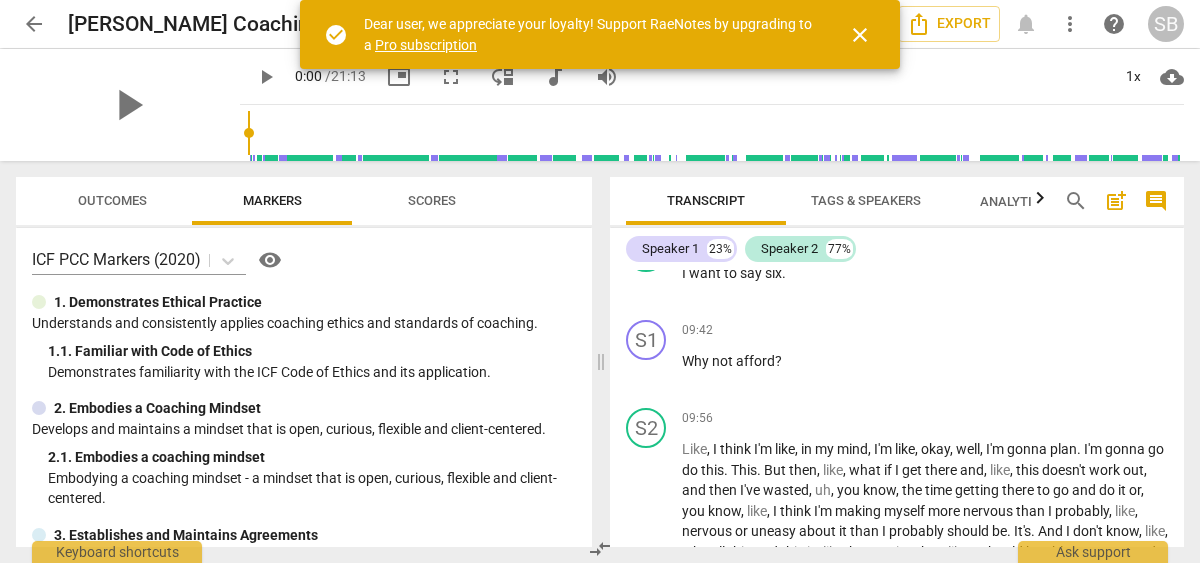 scroll, scrollTop: 3300, scrollLeft: 0, axis: vertical 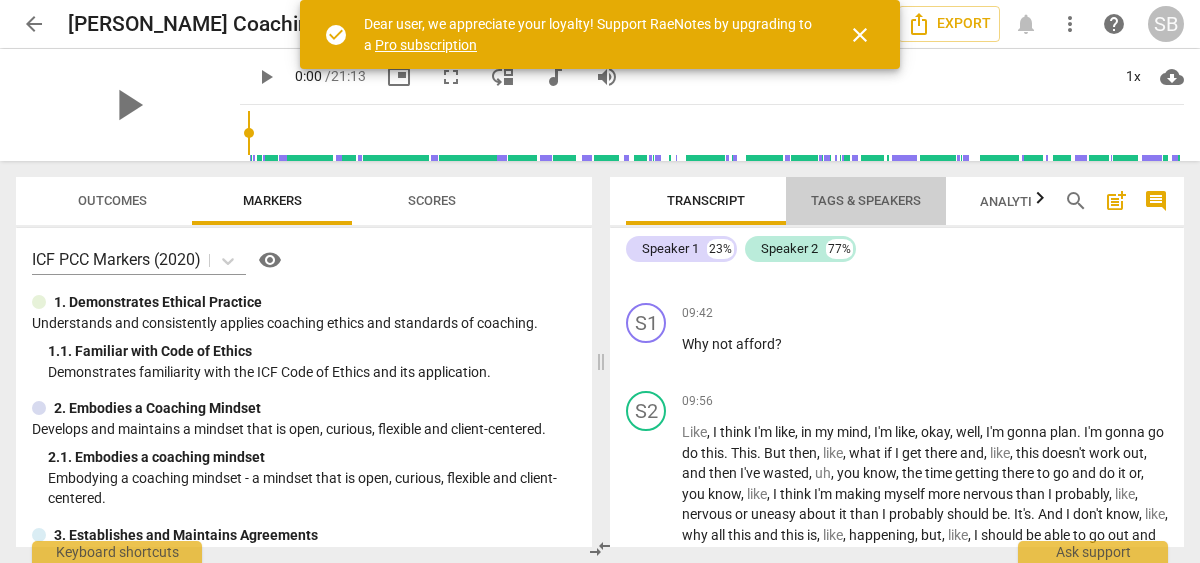 click on "Tags & Speakers" at bounding box center [866, 200] 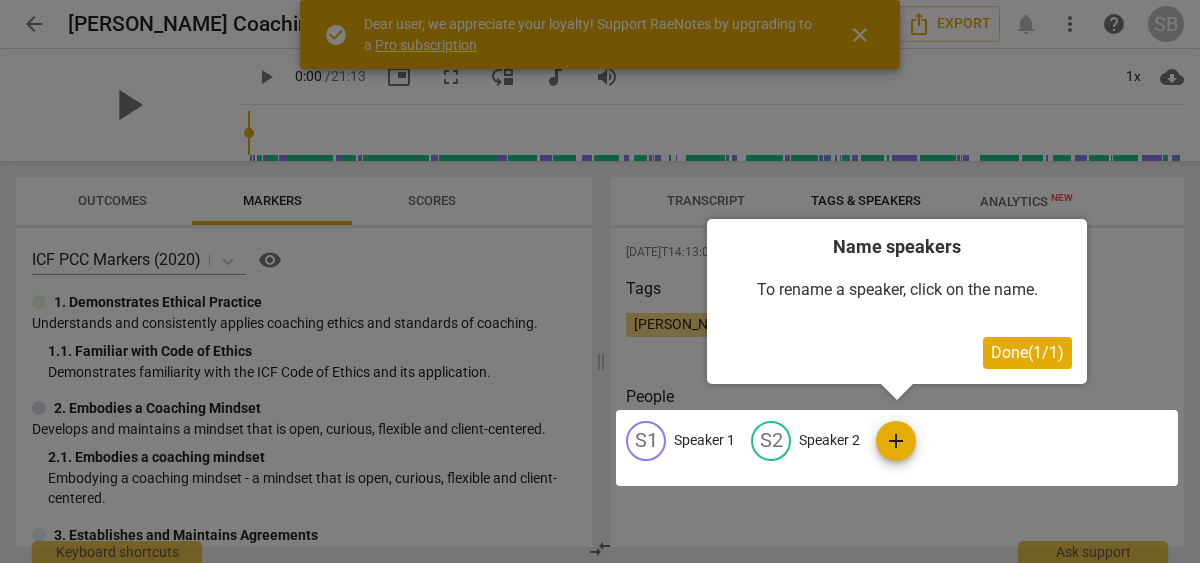 click on "Done  ( 1 / 1 )" at bounding box center (1027, 352) 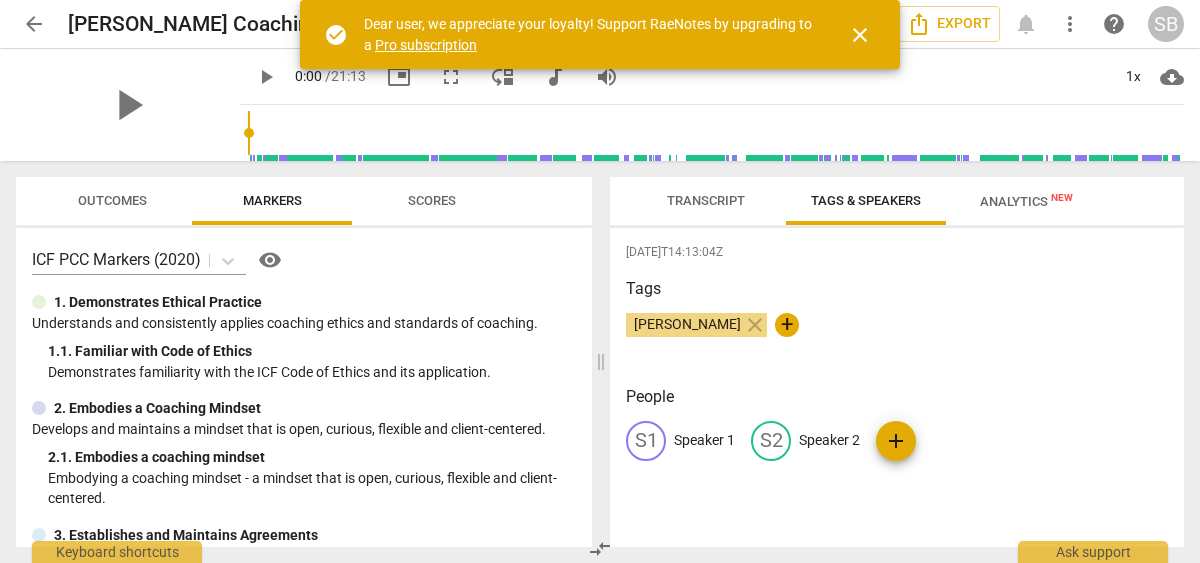 click on "Analytics   New" at bounding box center [1026, 201] 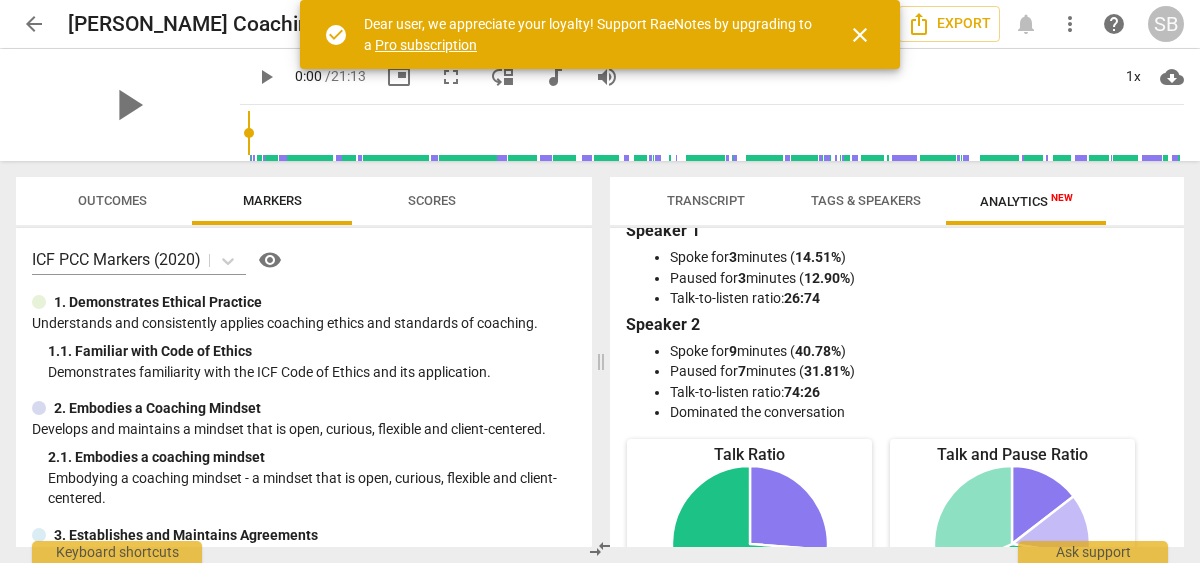scroll, scrollTop: 0, scrollLeft: 0, axis: both 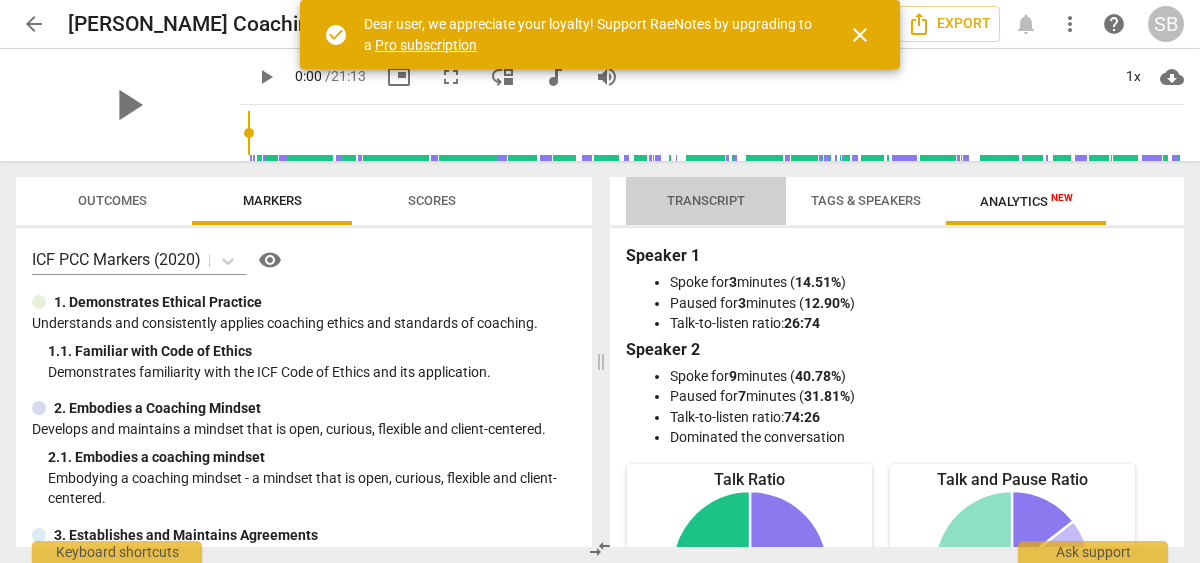 click on "Transcript" at bounding box center (706, 201) 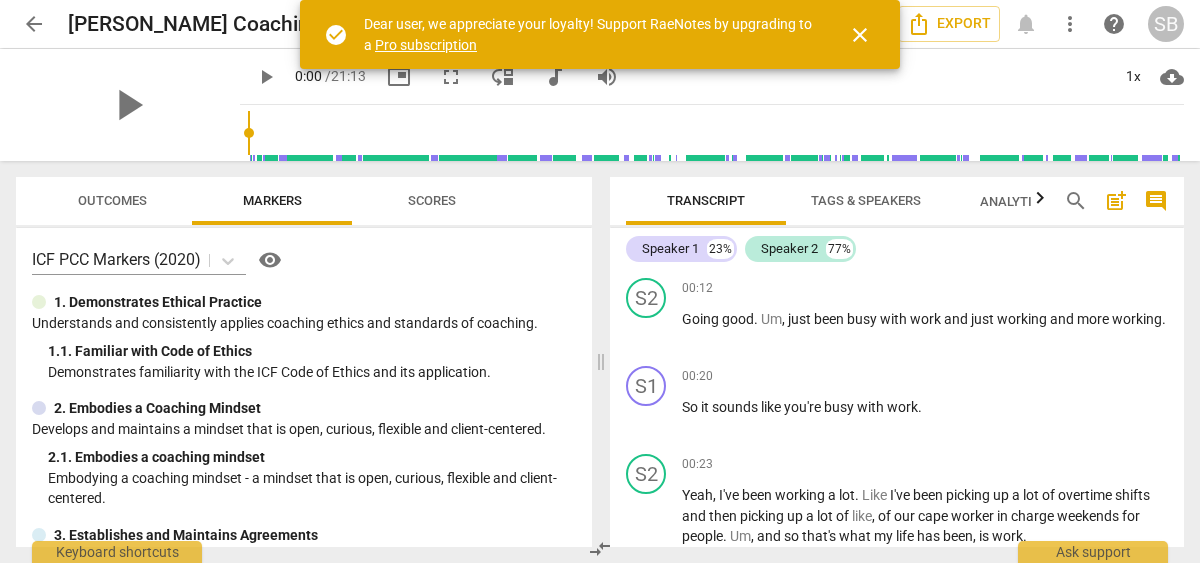 scroll, scrollTop: 0, scrollLeft: 0, axis: both 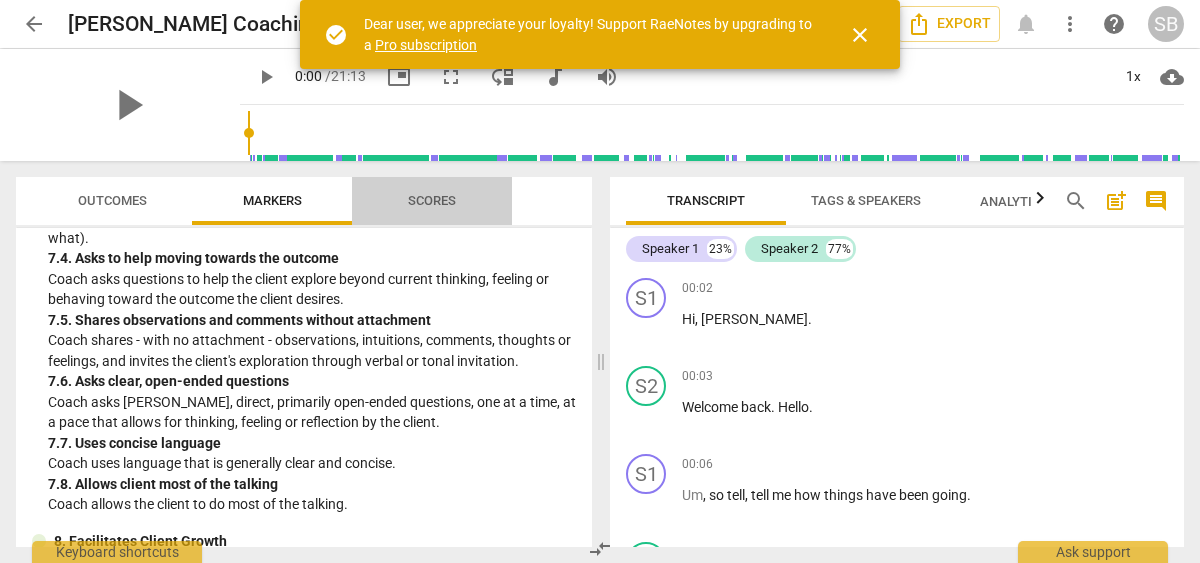 click on "Scores" at bounding box center [432, 200] 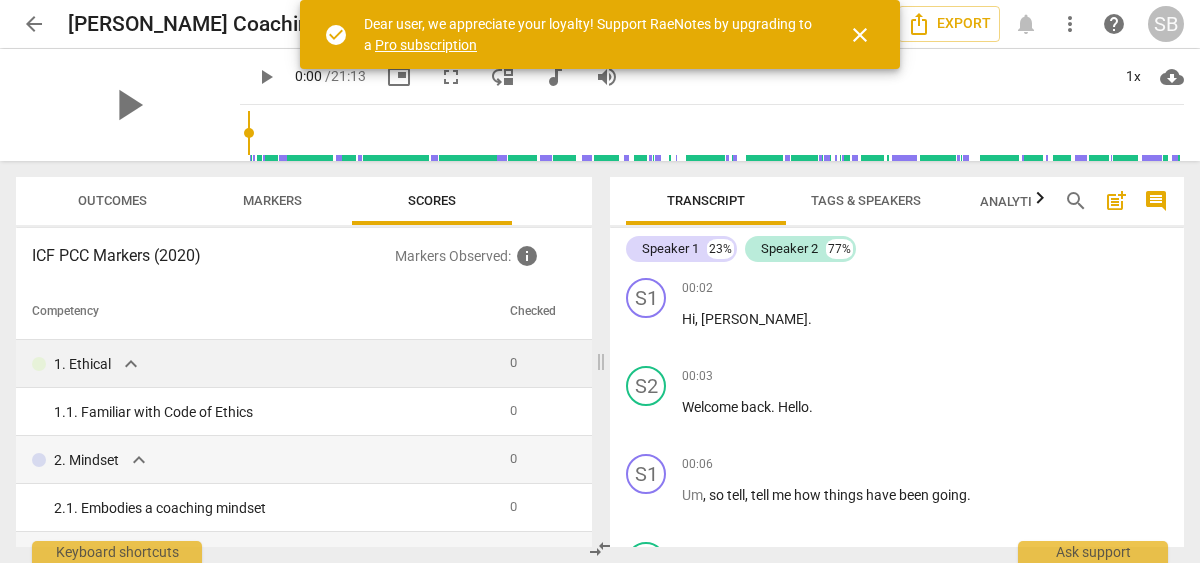 click on "expand_more" at bounding box center (131, 364) 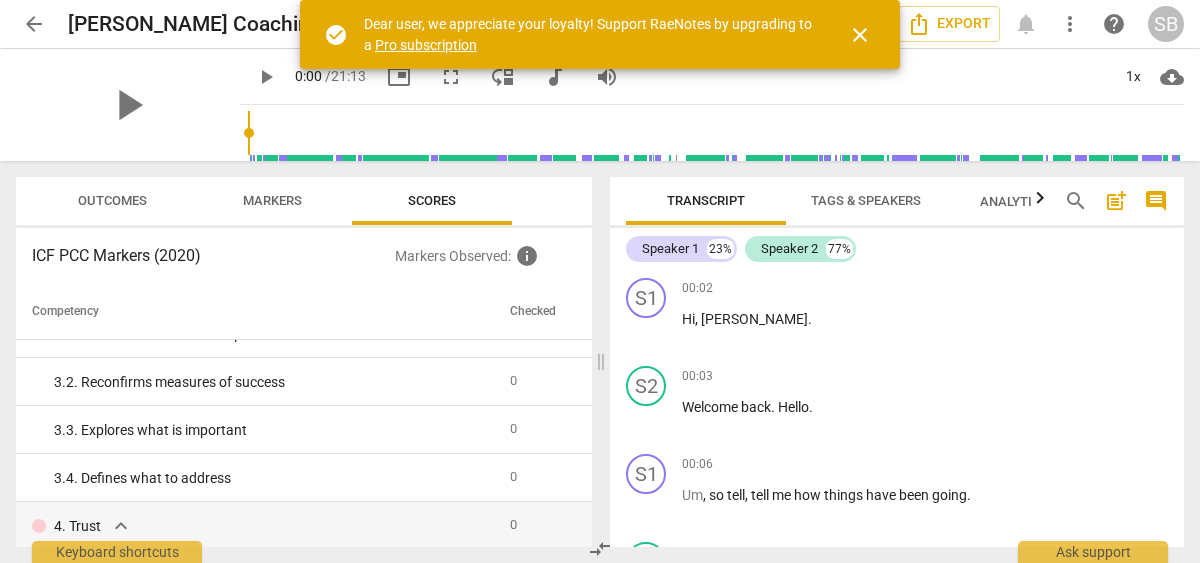 scroll, scrollTop: 0, scrollLeft: 0, axis: both 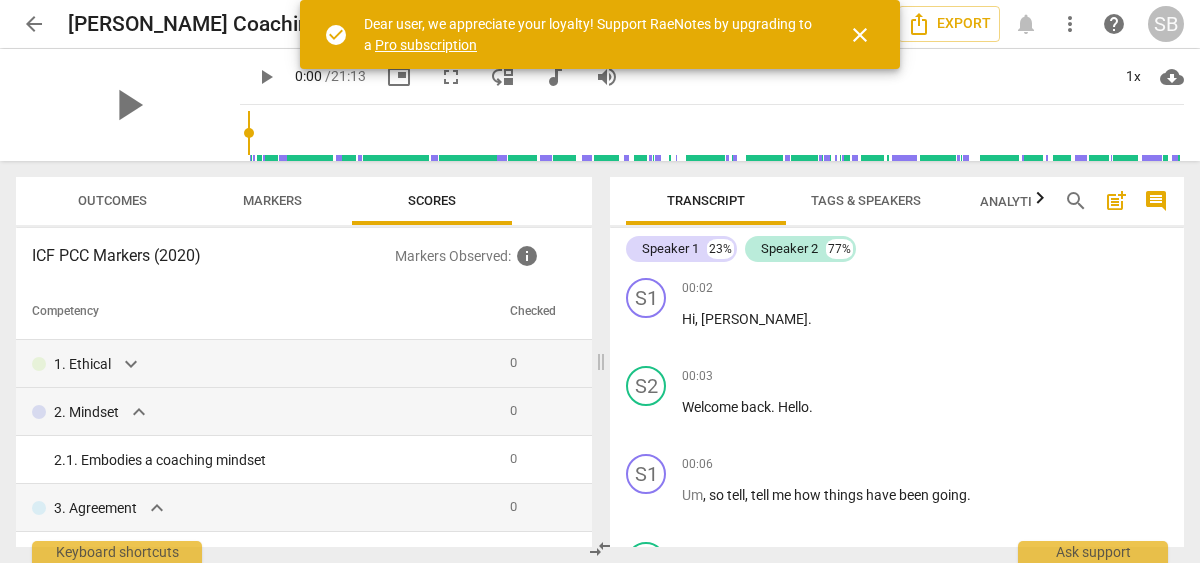 click on "Outcomes" at bounding box center [112, 201] 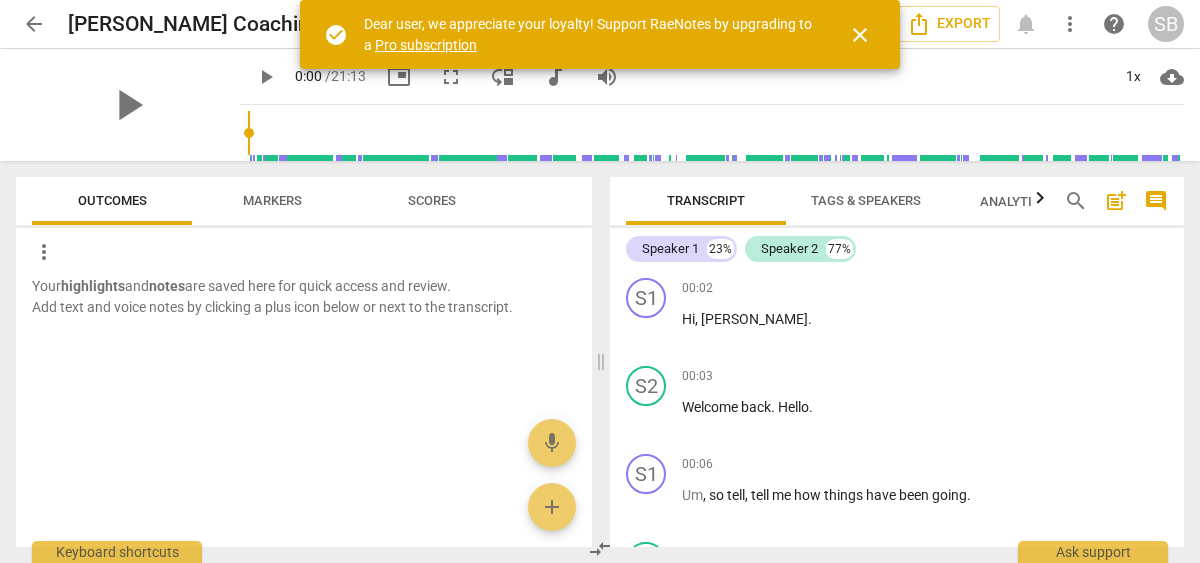 click on "Scores" at bounding box center (432, 200) 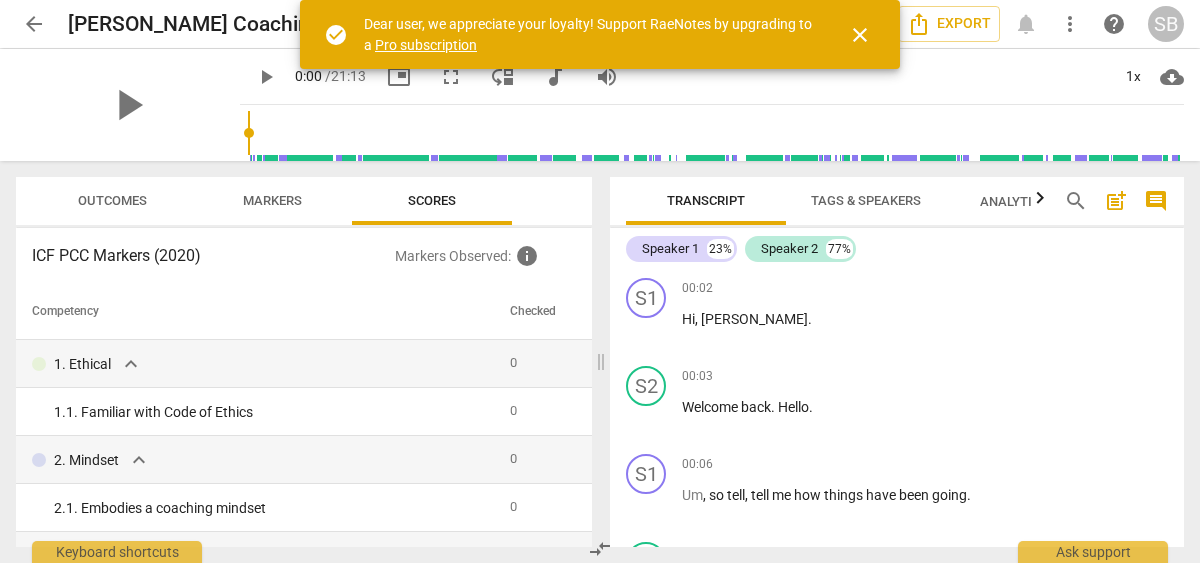 click on "close" at bounding box center (860, 35) 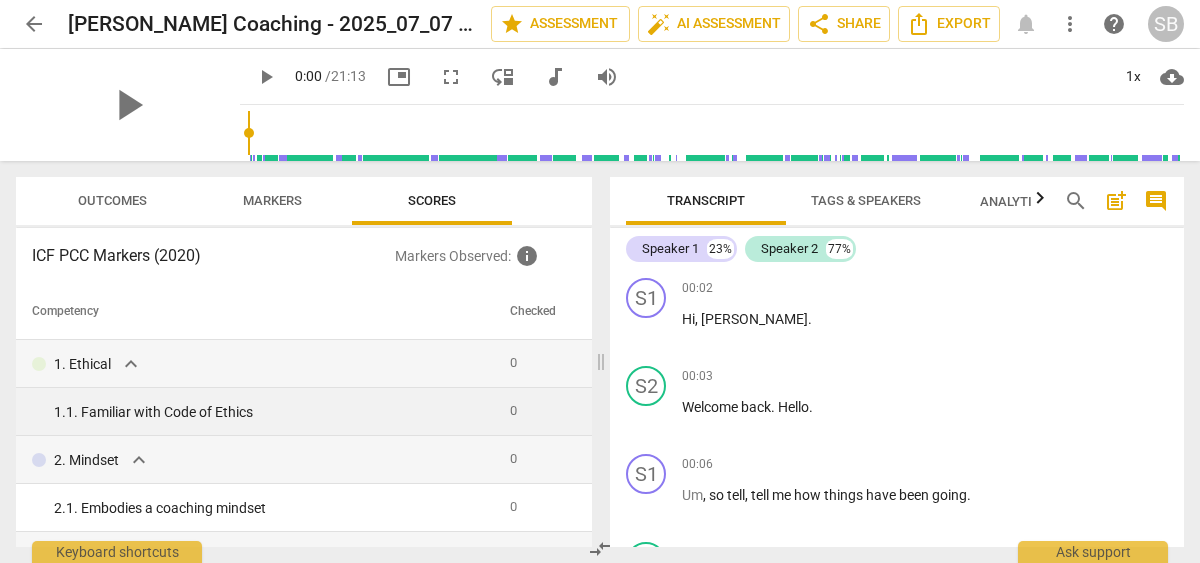 click on "1. 1. Familiar with Code of Ethics" at bounding box center [259, 412] 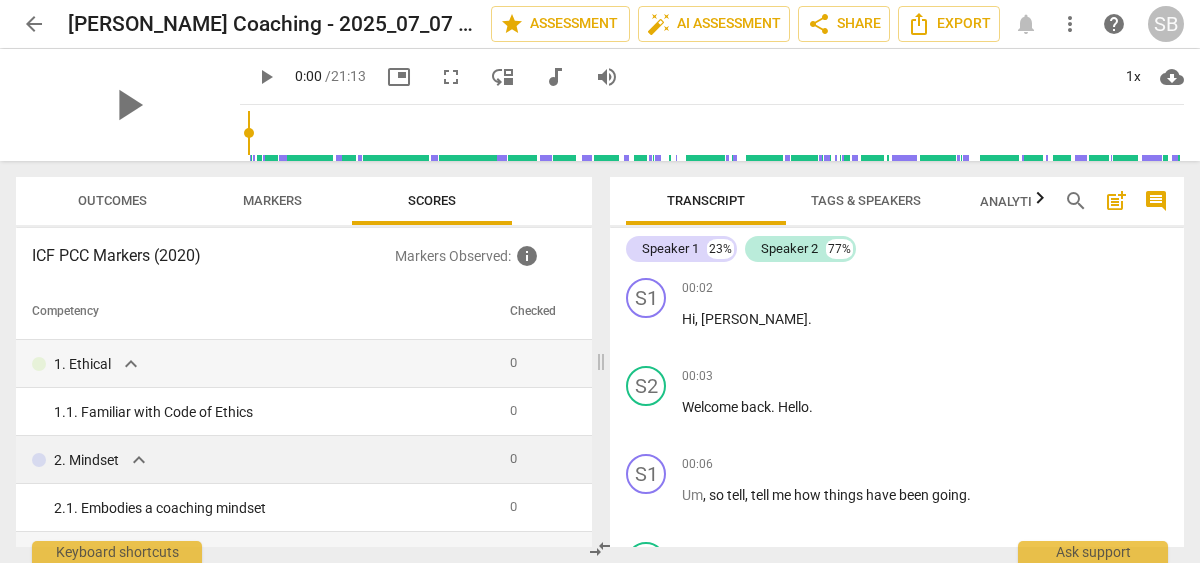 click on "2. Mindset expand_more" at bounding box center (259, 460) 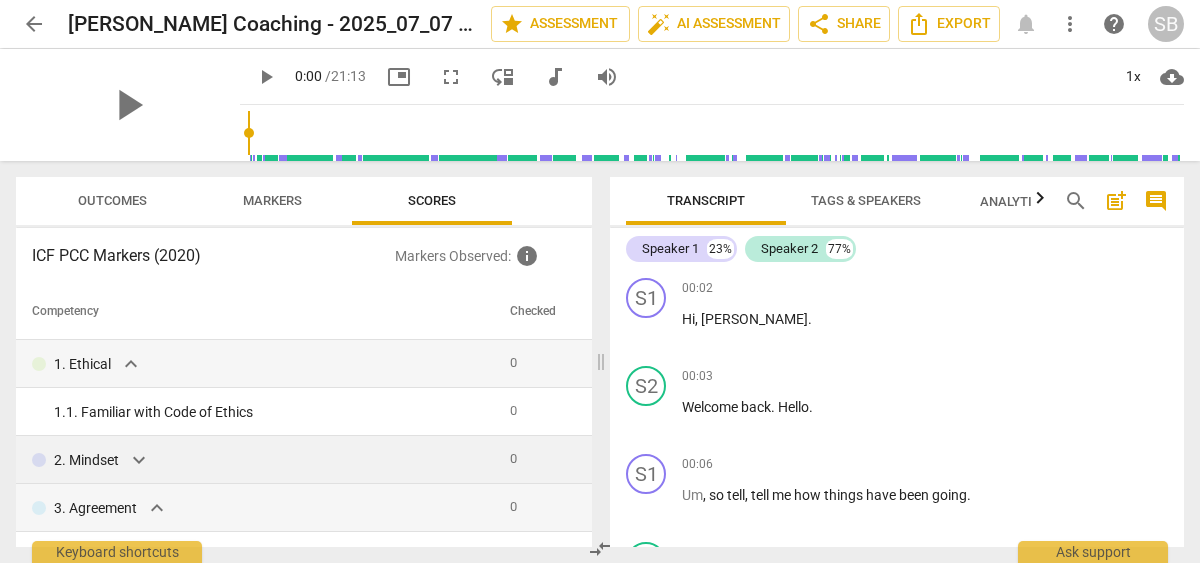 click on "expand_more" at bounding box center [139, 460] 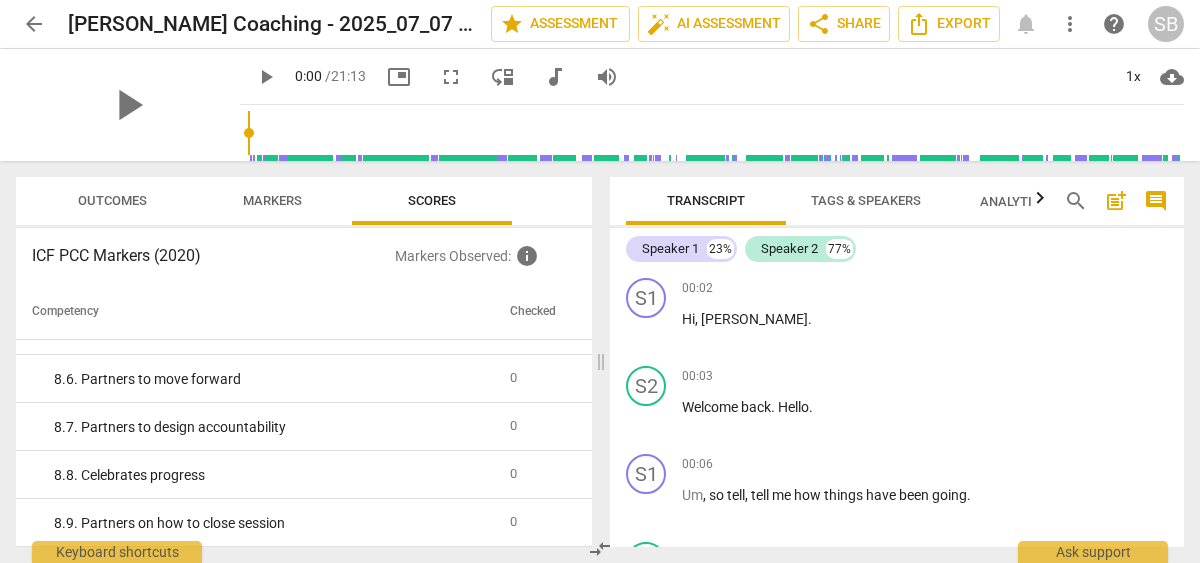 scroll, scrollTop: 2050, scrollLeft: 0, axis: vertical 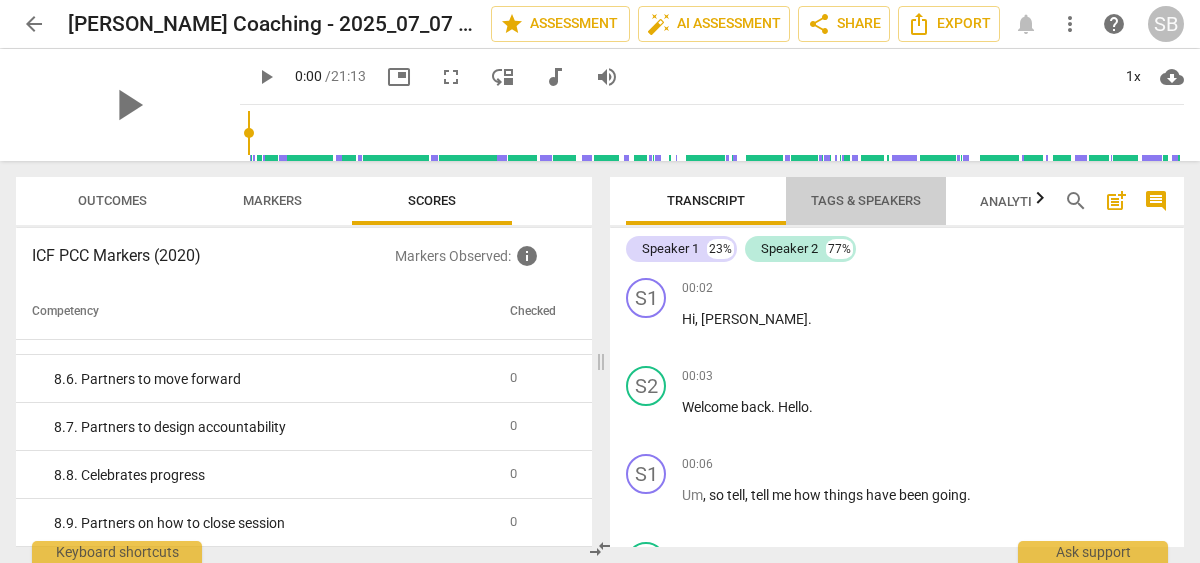 click on "Tags & Speakers" at bounding box center (866, 200) 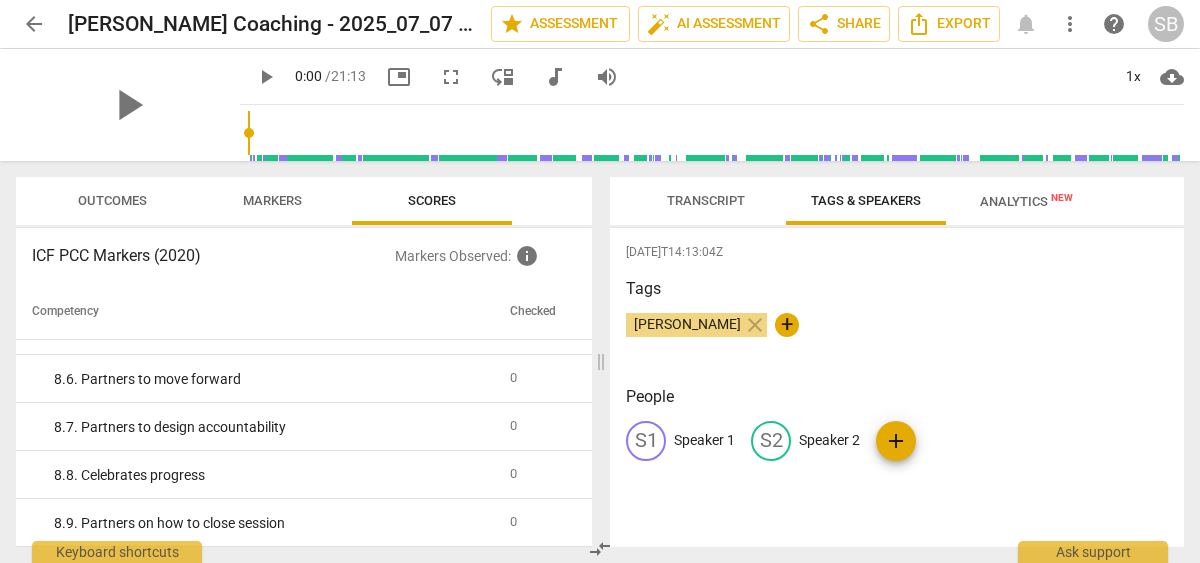click on "Transcript" at bounding box center [706, 201] 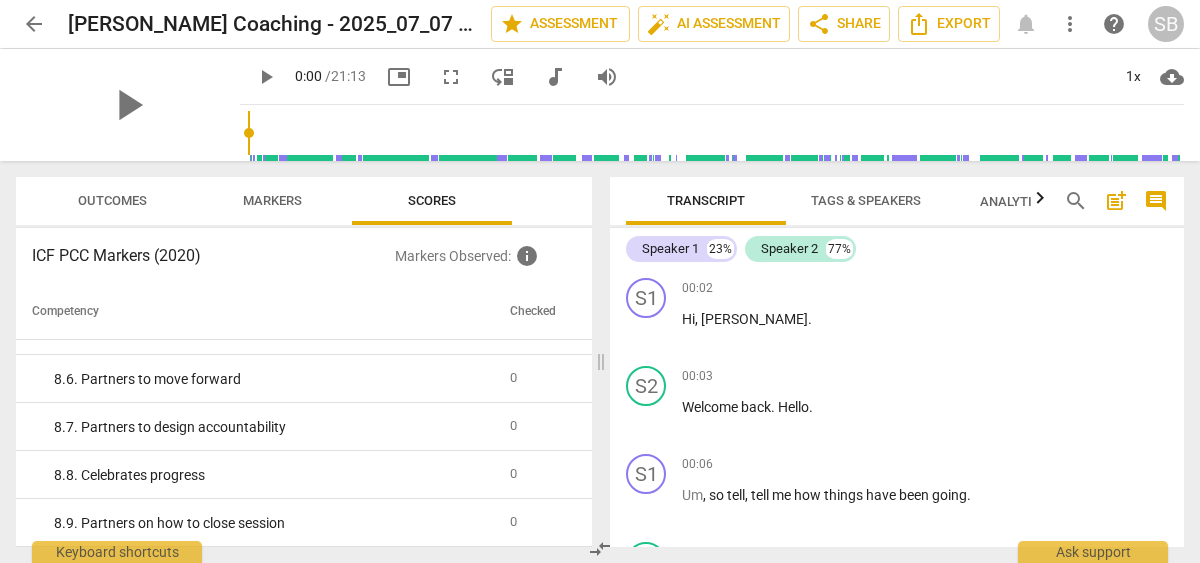click on "Analytics   New" at bounding box center (1026, 201) 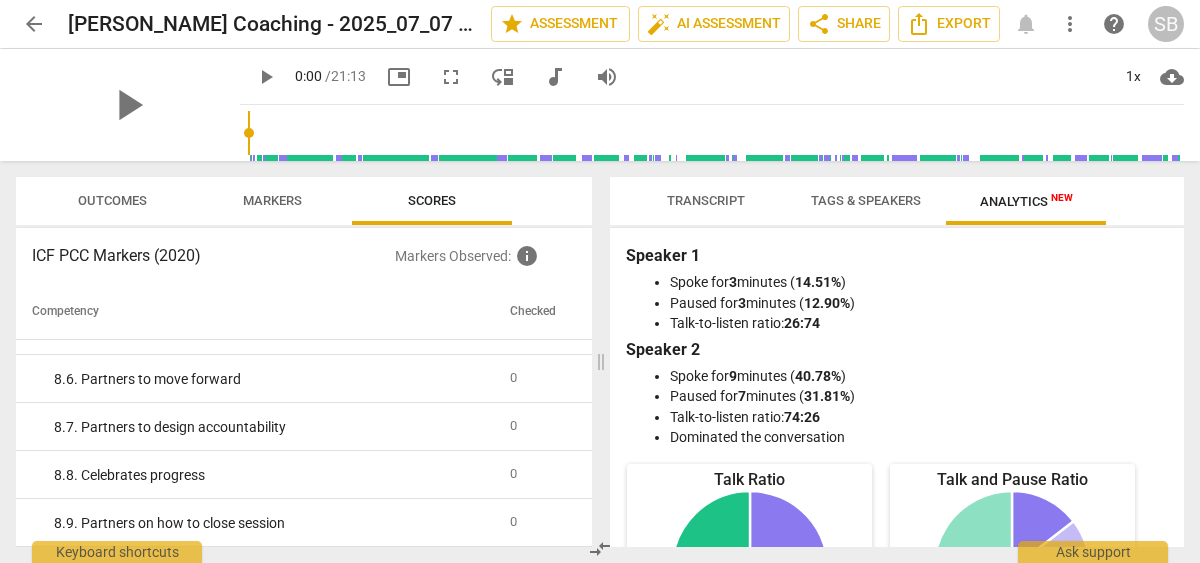 click on "Transcript" at bounding box center [706, 201] 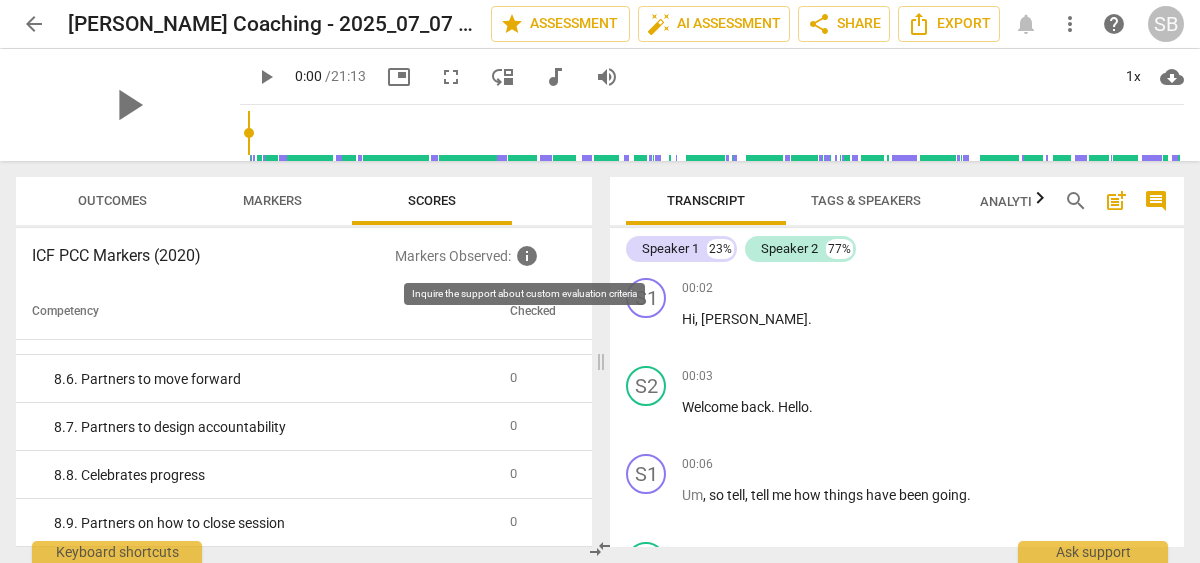 click on "info" at bounding box center [527, 256] 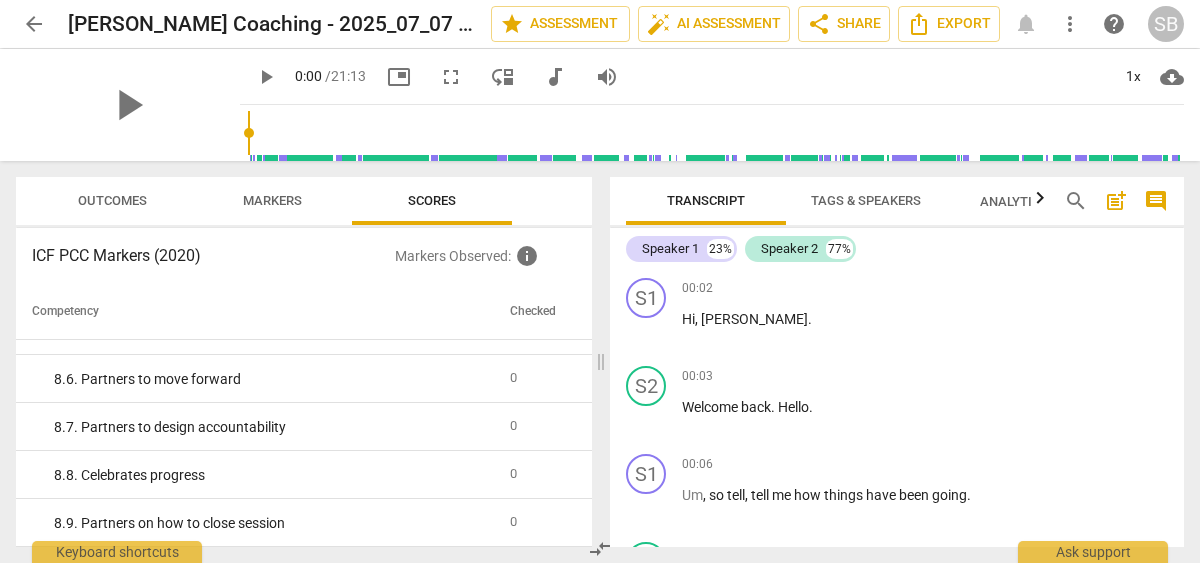 click on "Markers Observed : info" at bounding box center (485, 256) 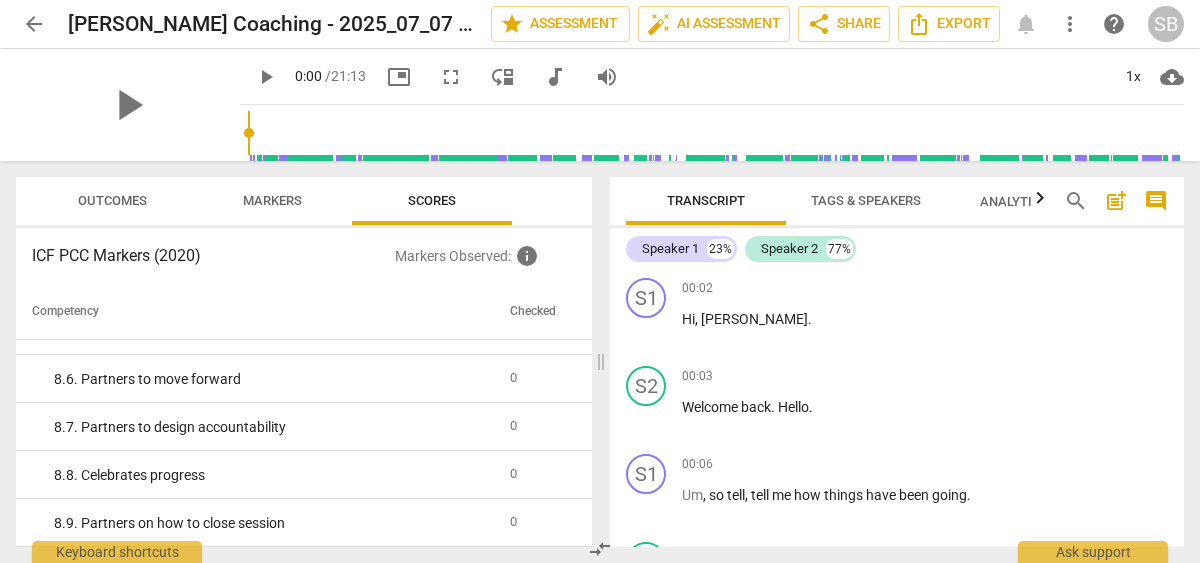 click on "Outcomes" at bounding box center (112, 200) 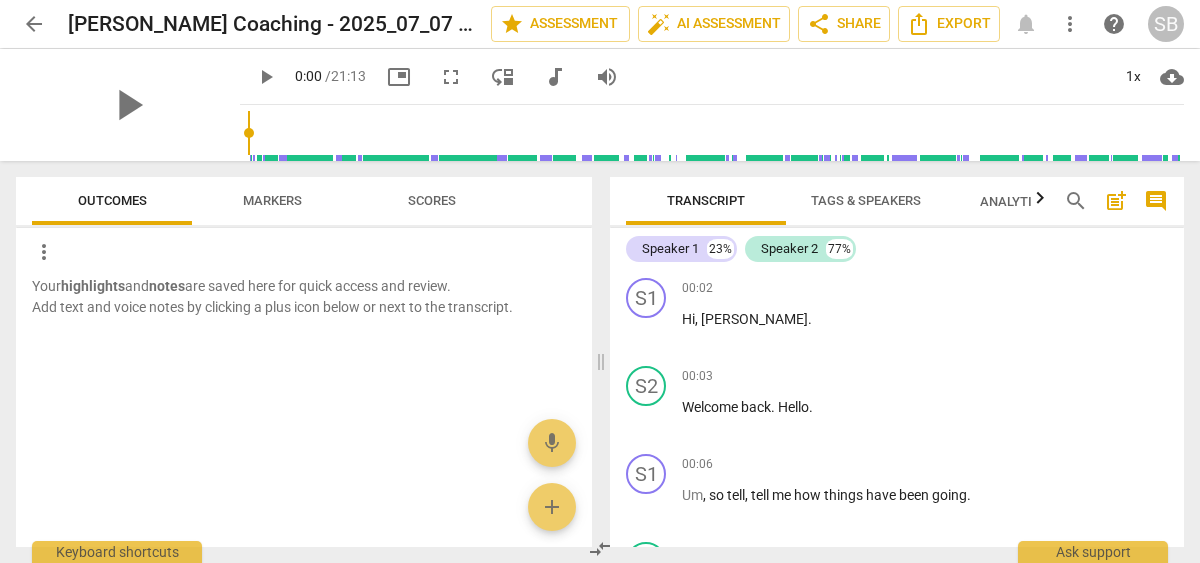 click on "Markers" at bounding box center (272, 200) 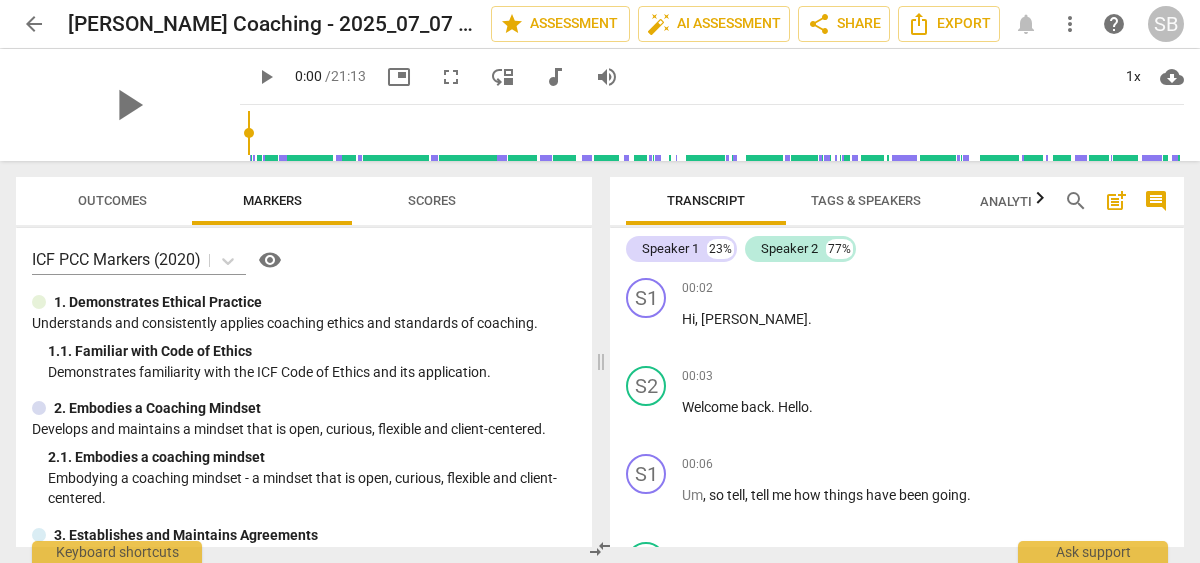 click on "visibility" at bounding box center (270, 260) 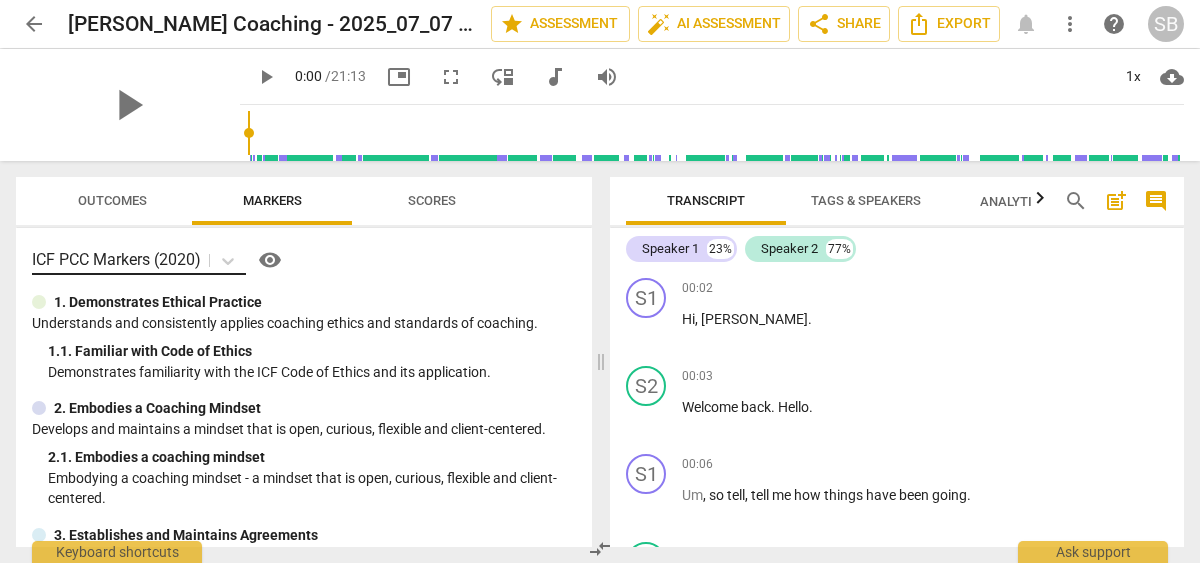 click on "arrow_back [PERSON_NAME] Coaching  - 2025_07_07 16_56 MDT - Recording edit star    Assessment   auto_fix_high    AI Assessment share    Share    Export notifications more_vert help SB play_arrow play_arrow 0:00   /  21:13 picture_in_picture fullscreen move_down audiotrack volume_up 1x cloud_download Outcomes Markers Scores ICF PCC Markers (2020) visibility 1. Demonstrates Ethical Practice Understands and consistently applies coaching ethics and standards of coaching. 1. 1. Familiar with Code of Ethics Demonstrates familiarity with the ICF Code of Ethics and its application. 2. Embodies a Coaching Mindset Develops and maintains a mindset that is open, curious, flexible and client-centered. 2. 1. Embodies a coaching mindset Embodying a coaching mindset - a mindset that is open, curious, flexible and client-centered. 3. Establishes and Maintains Agreements 3. 1. Identifies what to accomplish Coach partners with the client to identify or reconfirm what the client wants to accomplish in this session. 3." at bounding box center (600, 0) 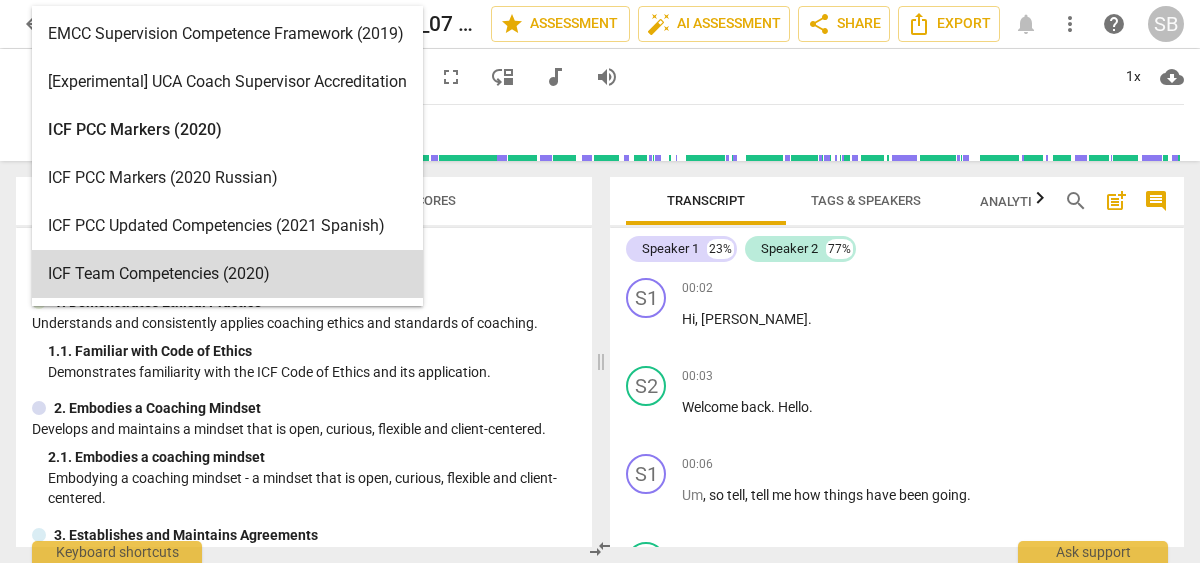 scroll, scrollTop: 8, scrollLeft: 0, axis: vertical 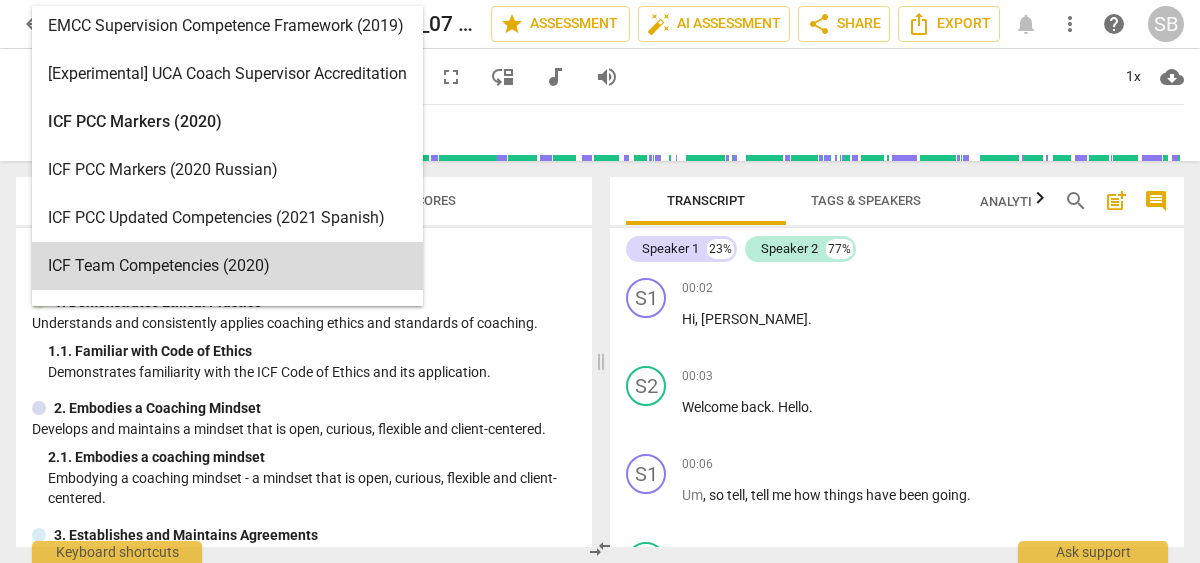 click on "ICF Team Competencies (2020)" at bounding box center [227, 266] 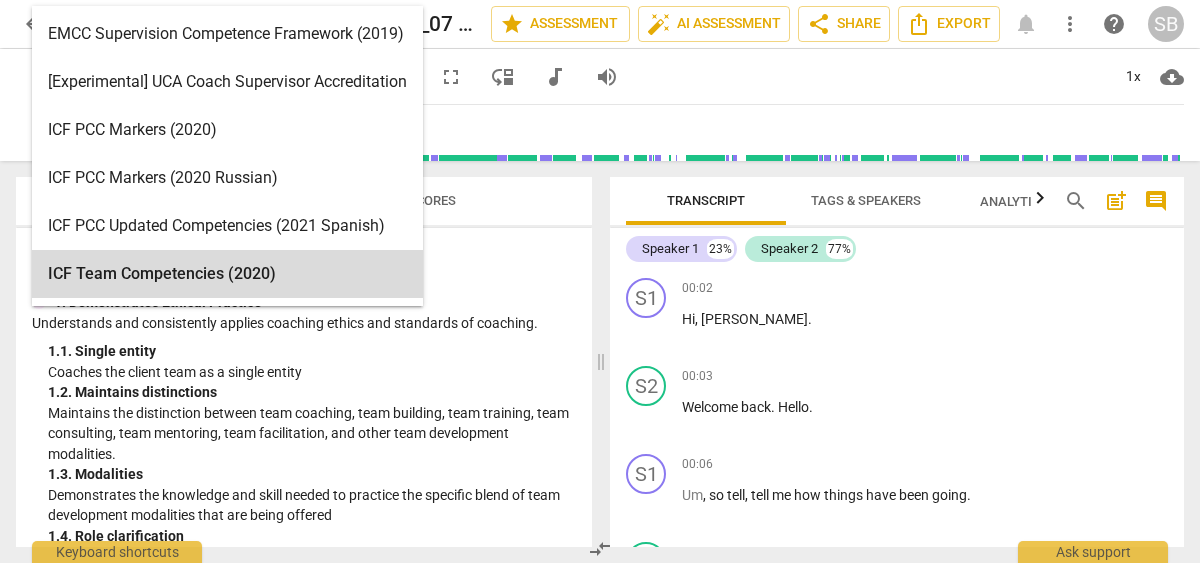 click on "arrow_back [PERSON_NAME] Coaching  - 2025_07_07 16_56 MDT - Recording edit star    Assessment   auto_fix_high    AI Assessment share    Share    Export notifications more_vert help SB play_arrow play_arrow 0:00   /  21:13 picture_in_picture fullscreen move_down audiotrack volume_up 1x cloud_download Outcomes Skills Scores option ICF Team Competencies (2020), selected. 15 results available. Use Up and Down to choose options, press Enter to select the currently focused option, press Escape to exit the menu, press Tab to select the option and exit the menu. ICF Team Competencies (2020) visibility 1. Demonstrates Ethical Practice Understands and consistently applies coaching ethics and standards of coaching. 1. 1. Single entity Coaches the client team as a single entity 1. 2. Maintains distinctions Maintains the distinction between team coaching, team building, team training, team consulting, team mentoring, team facilitation, and other team development modalities. 1. 3. Modalities 1. 2. 2. 3. 3. 3. 4." at bounding box center (600, 0) 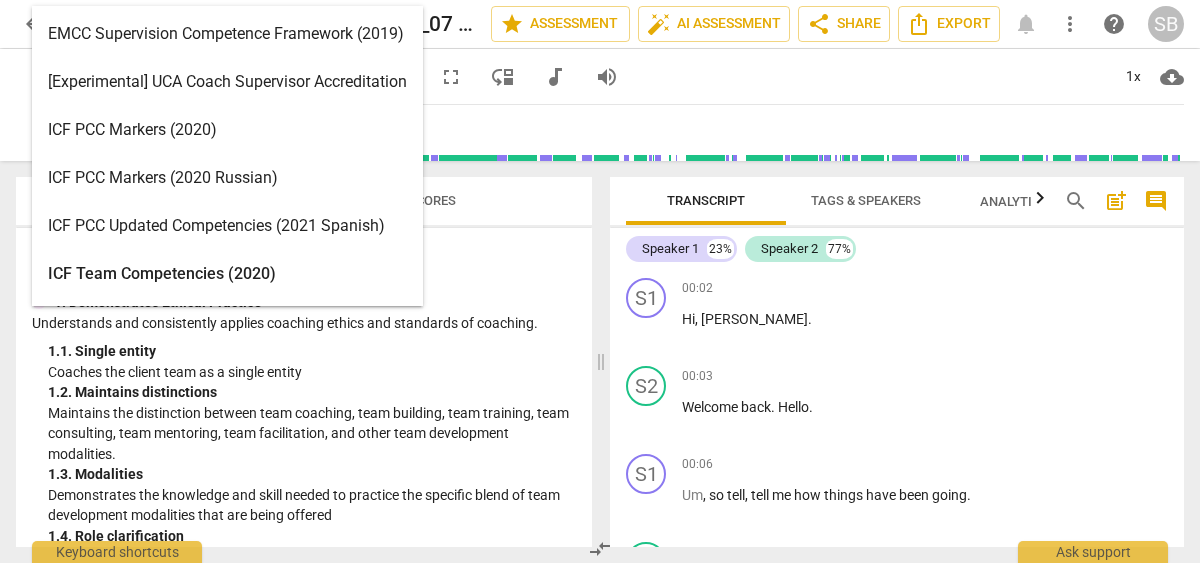click on "ICF PCC Markers (2020)" at bounding box center [227, 130] 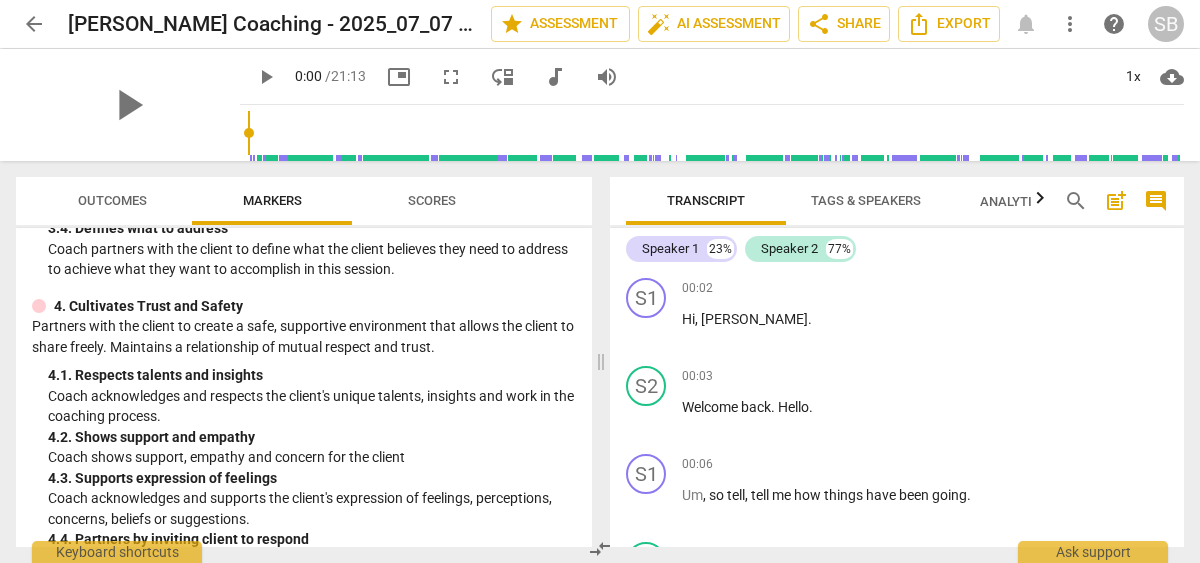 scroll, scrollTop: 0, scrollLeft: 0, axis: both 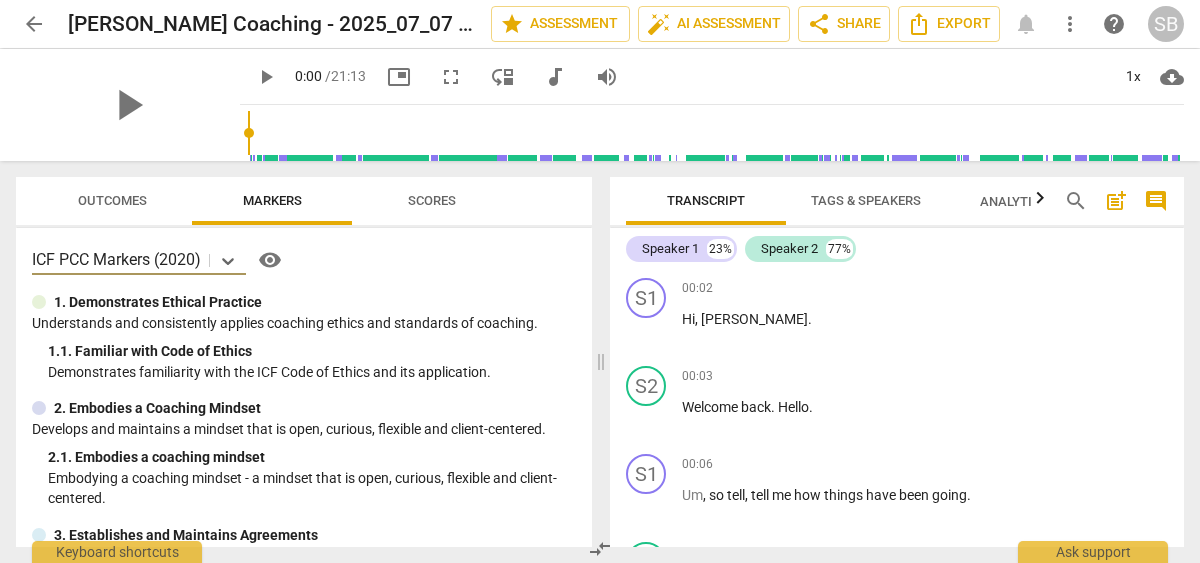 click on "Scores" at bounding box center (432, 200) 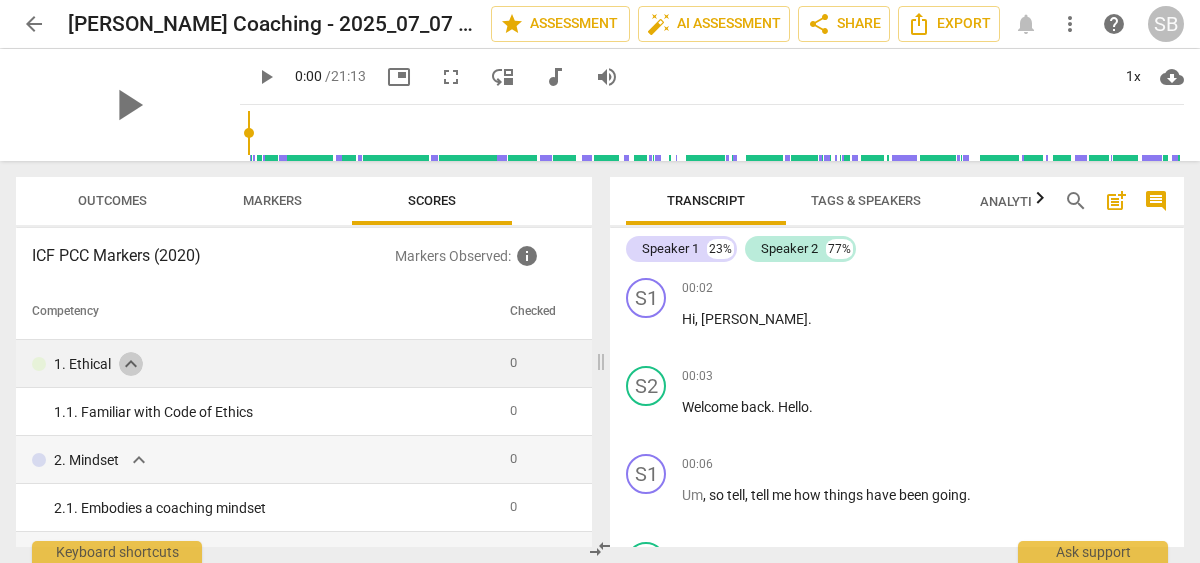 click on "expand_more" at bounding box center [131, 364] 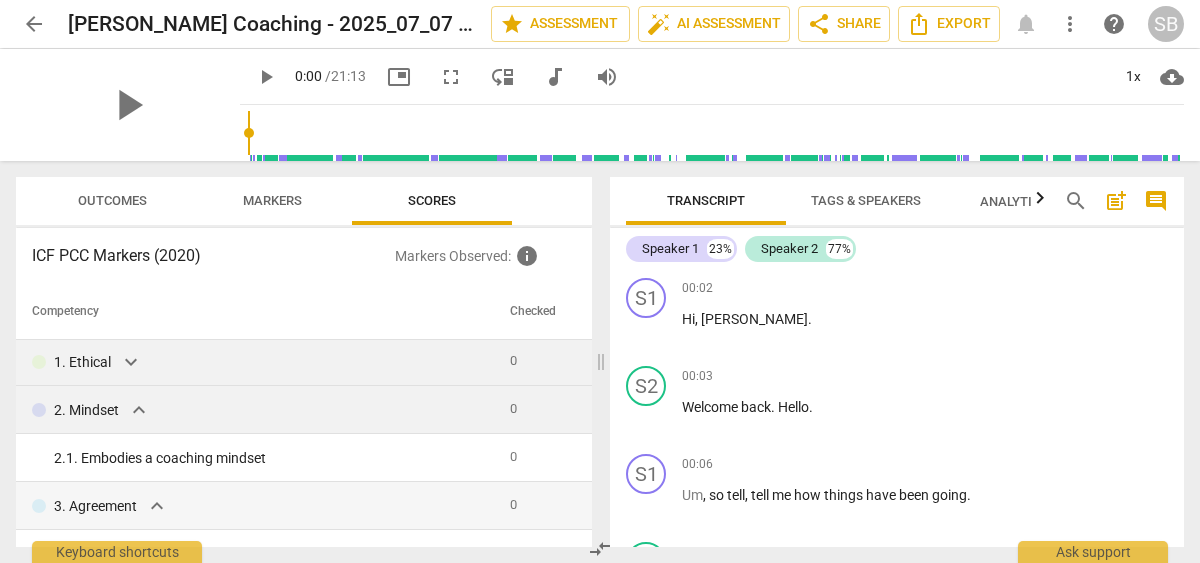 scroll, scrollTop: 0, scrollLeft: 0, axis: both 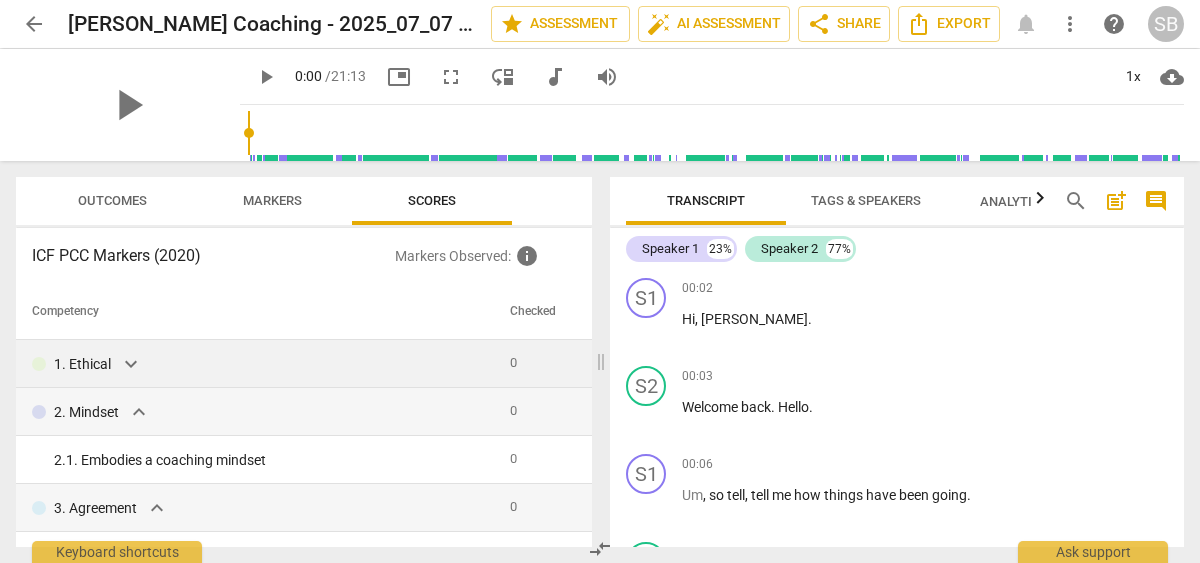 click on "Tags & Speakers" at bounding box center [866, 200] 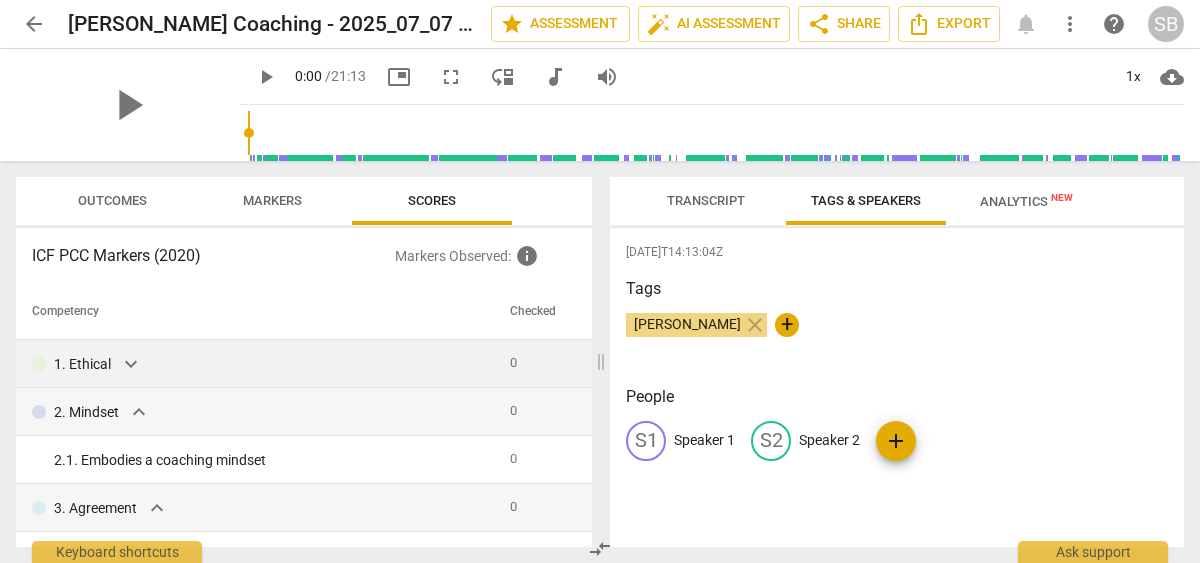 click on "Transcript" at bounding box center [706, 200] 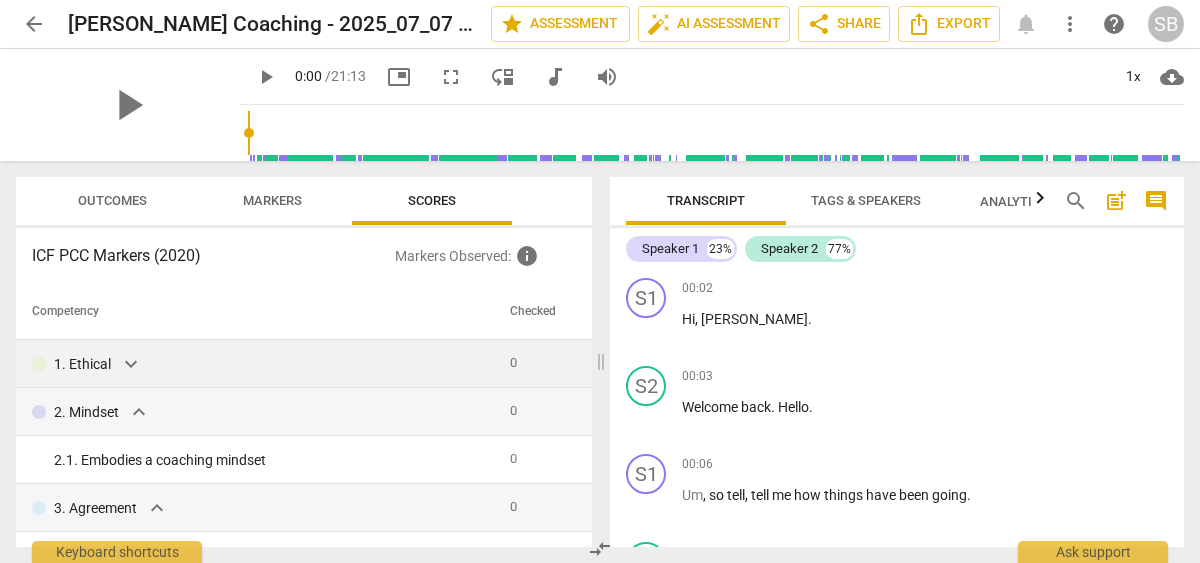 click on "expand_more" at bounding box center (131, 364) 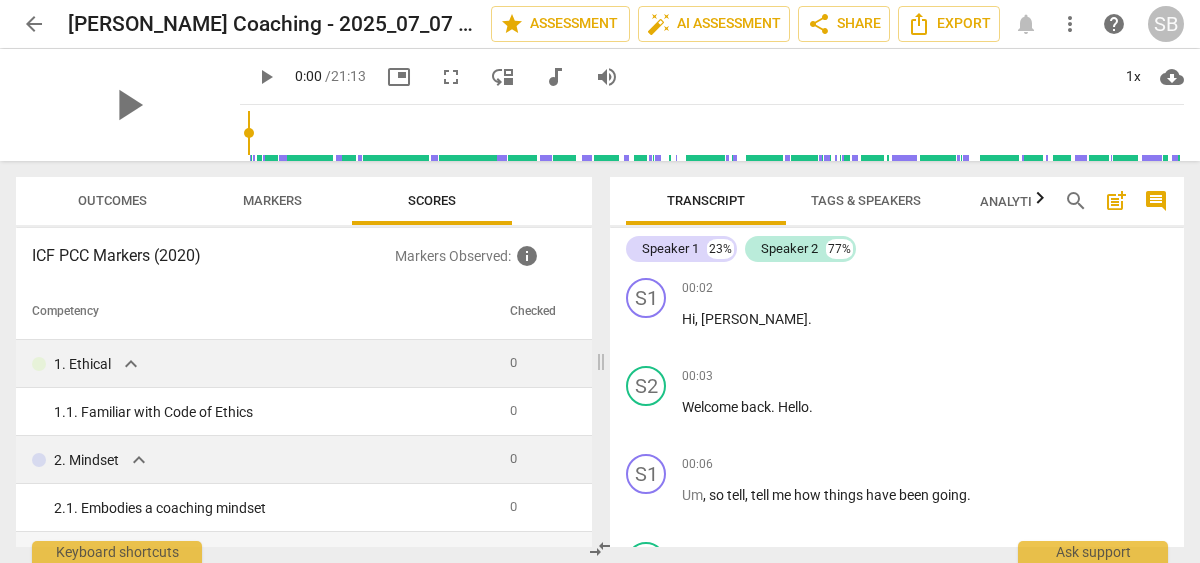 click on "expand_more" at bounding box center (139, 460) 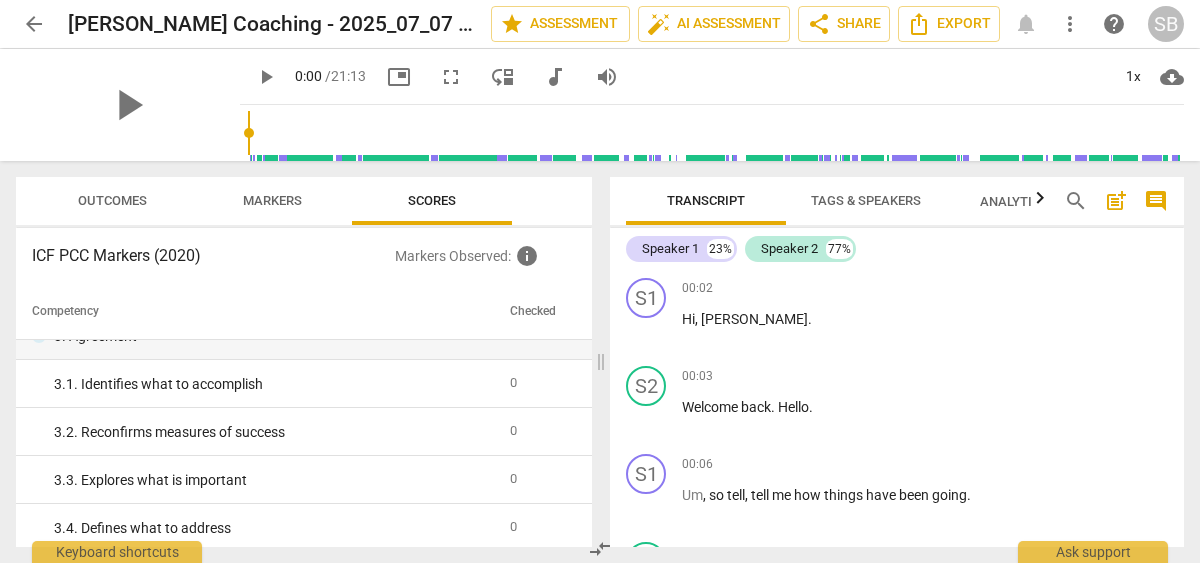 scroll, scrollTop: 200, scrollLeft: 0, axis: vertical 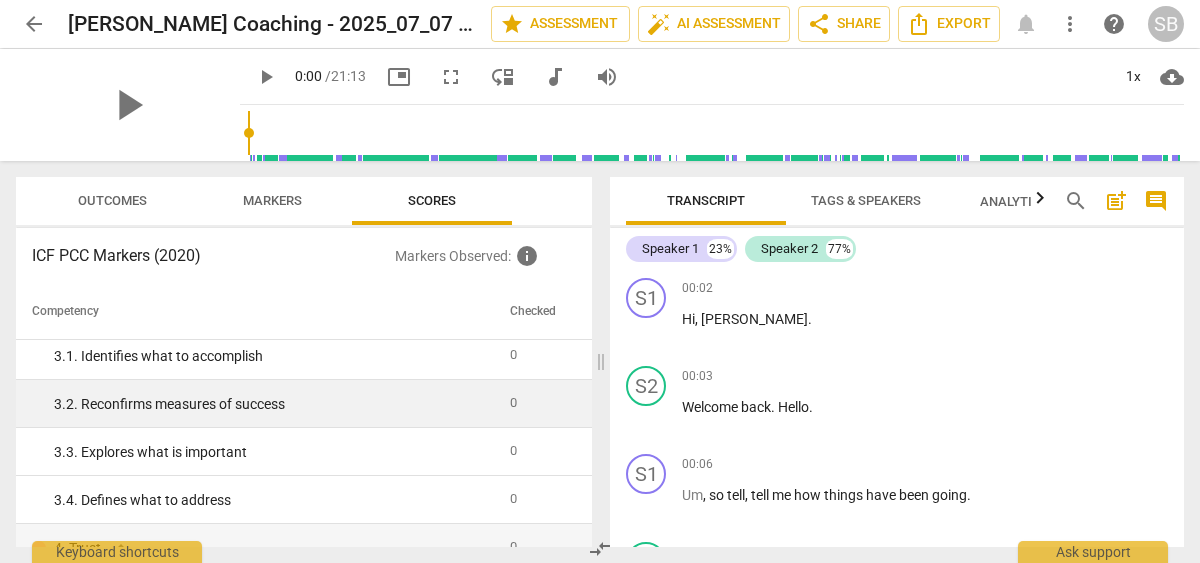 click on "3. 2. Reconfirms measures of success" at bounding box center (259, 404) 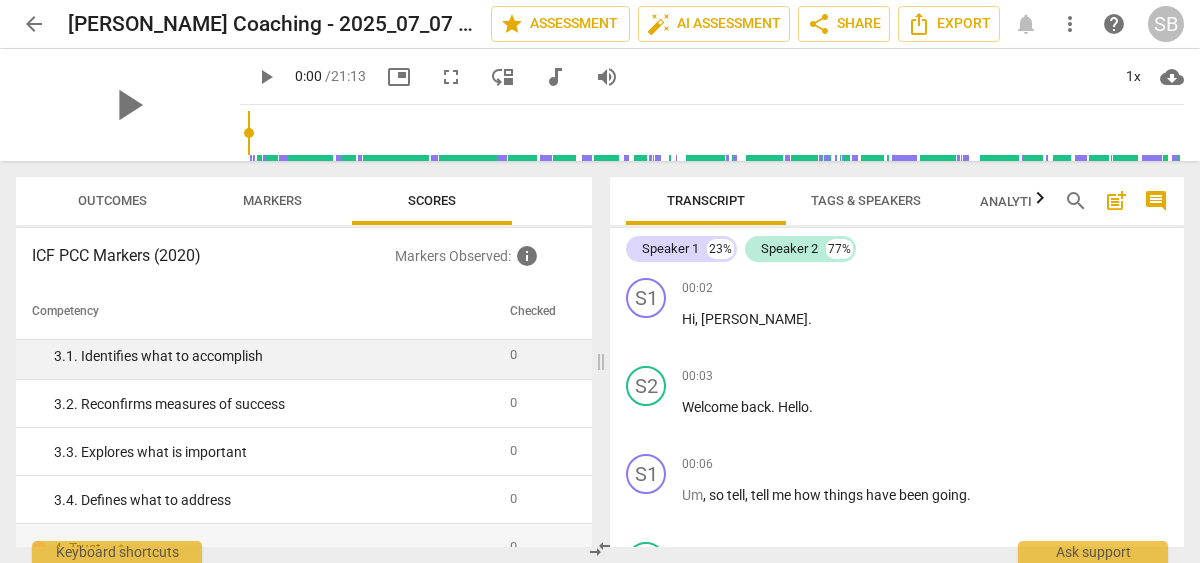 click on "0" at bounding box center (537, 356) 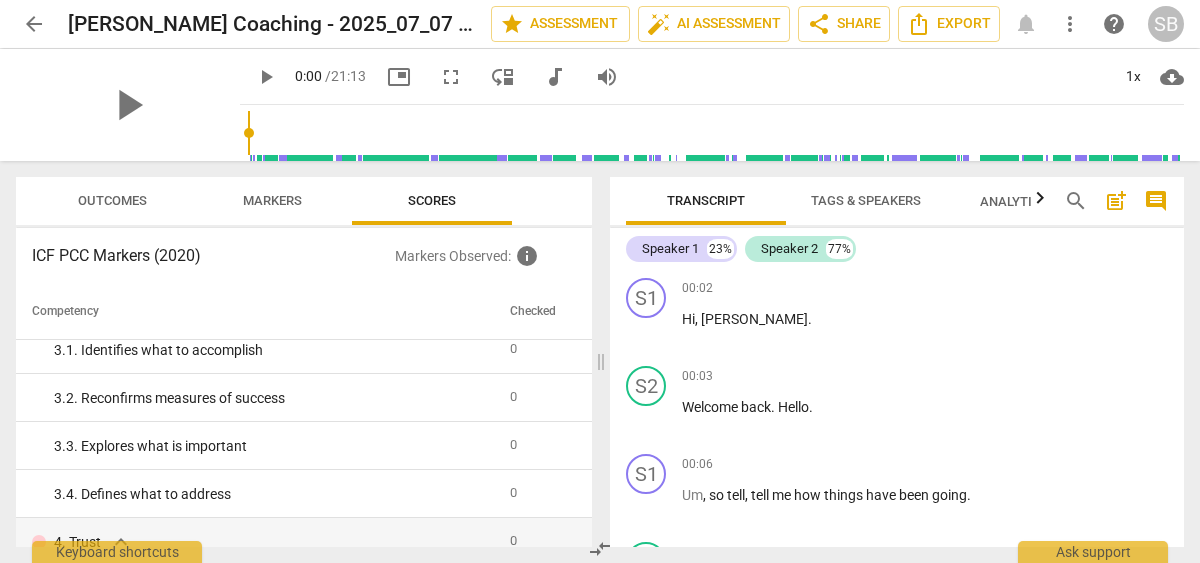 scroll, scrollTop: 0, scrollLeft: 0, axis: both 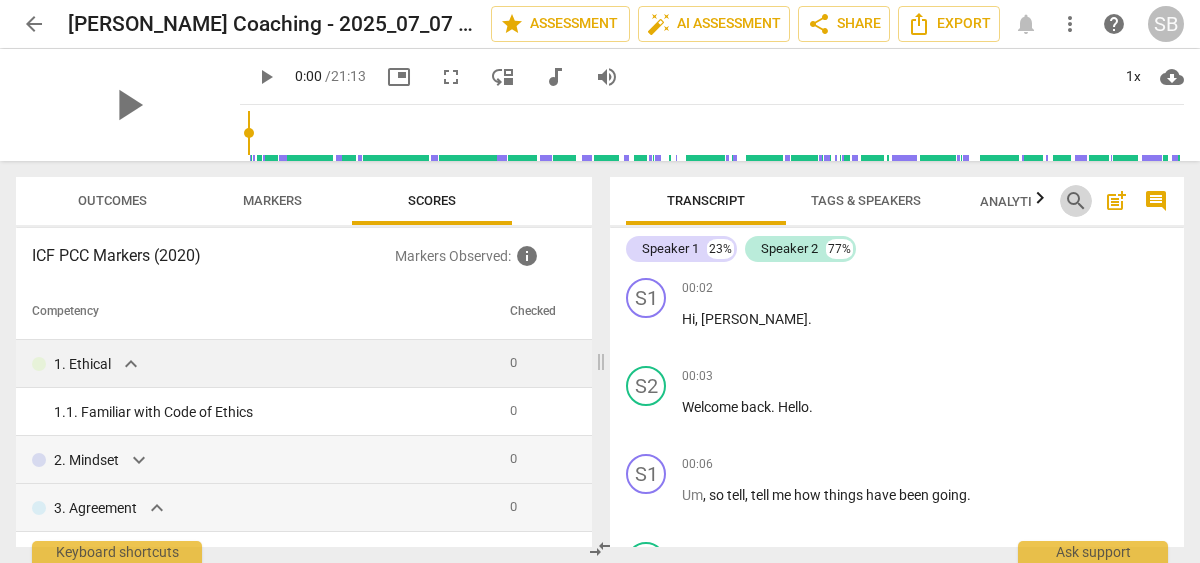 click on "search" at bounding box center (1076, 201) 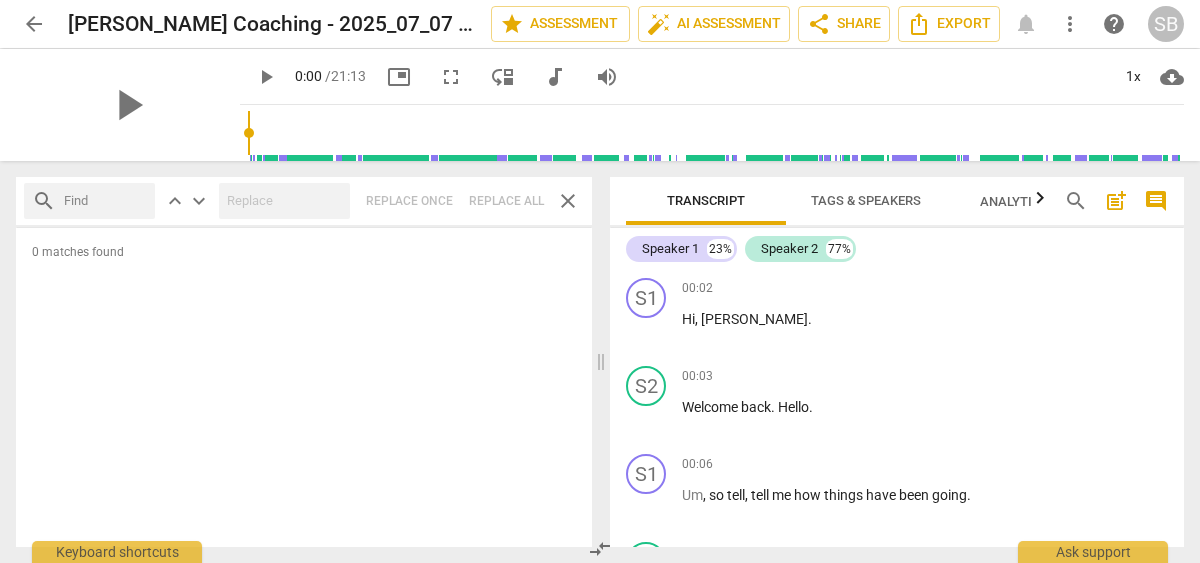 click on "search" at bounding box center [1076, 201] 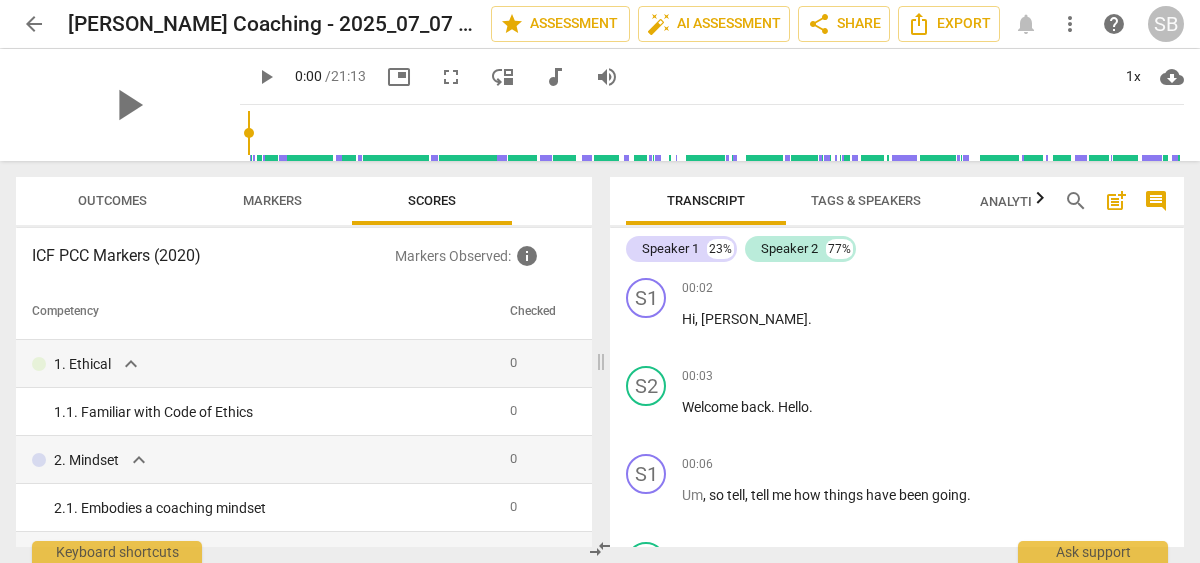 click on "Outcomes" at bounding box center [112, 200] 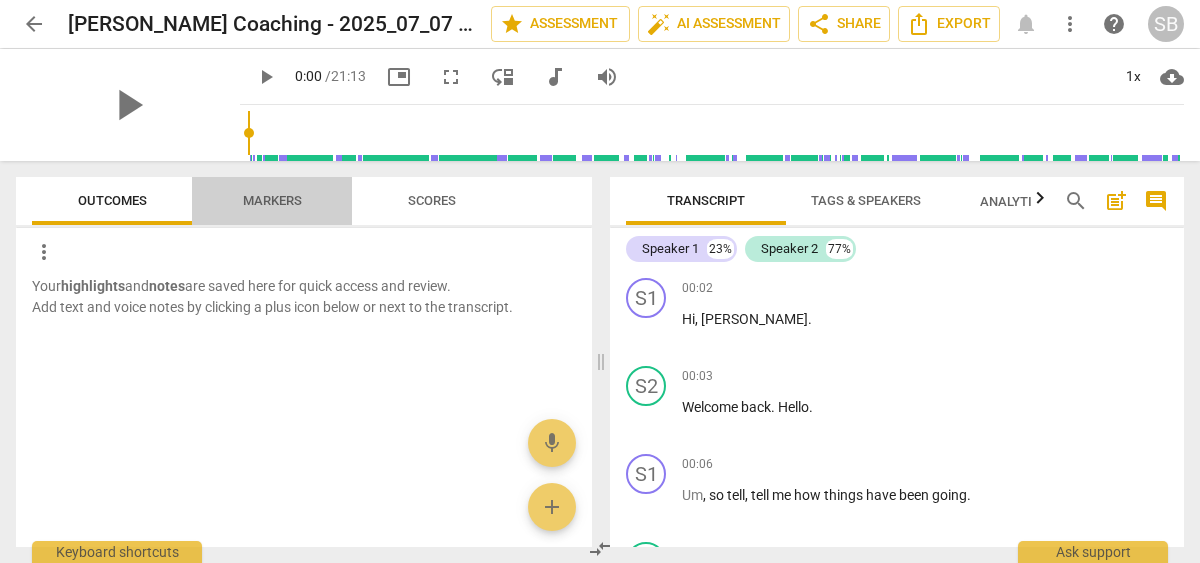 click on "Markers" at bounding box center [272, 201] 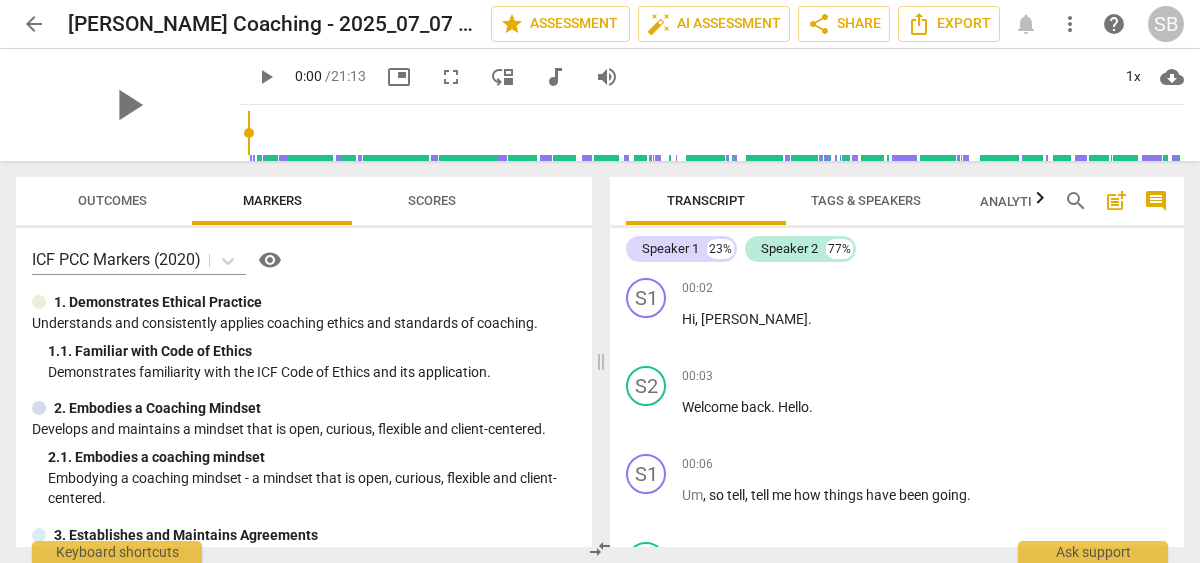 click on "more_vert" at bounding box center (1070, 24) 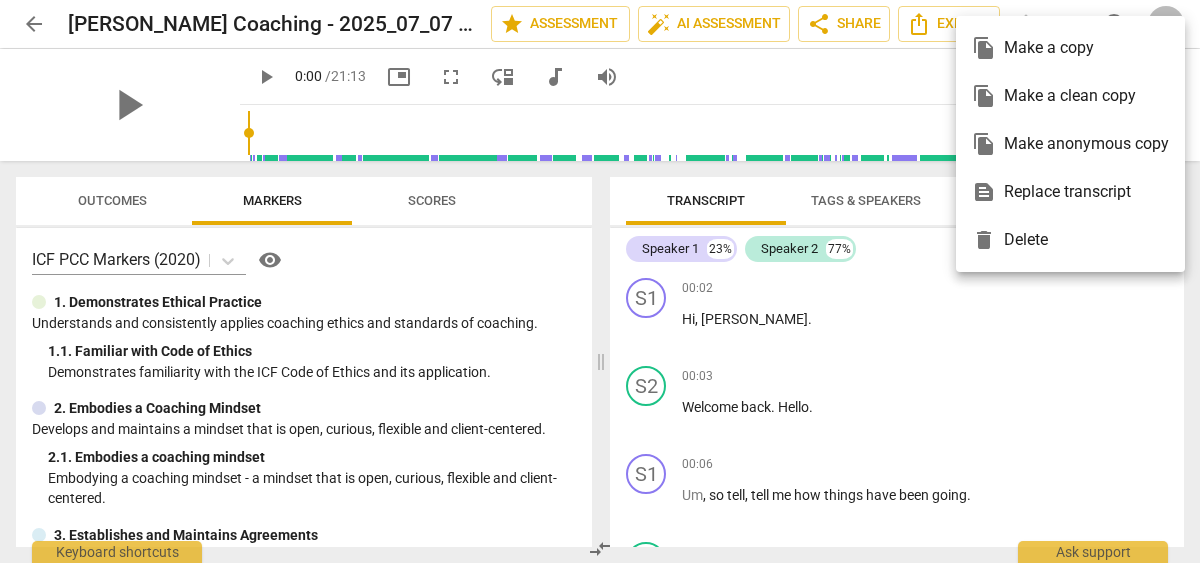 click at bounding box center [600, 281] 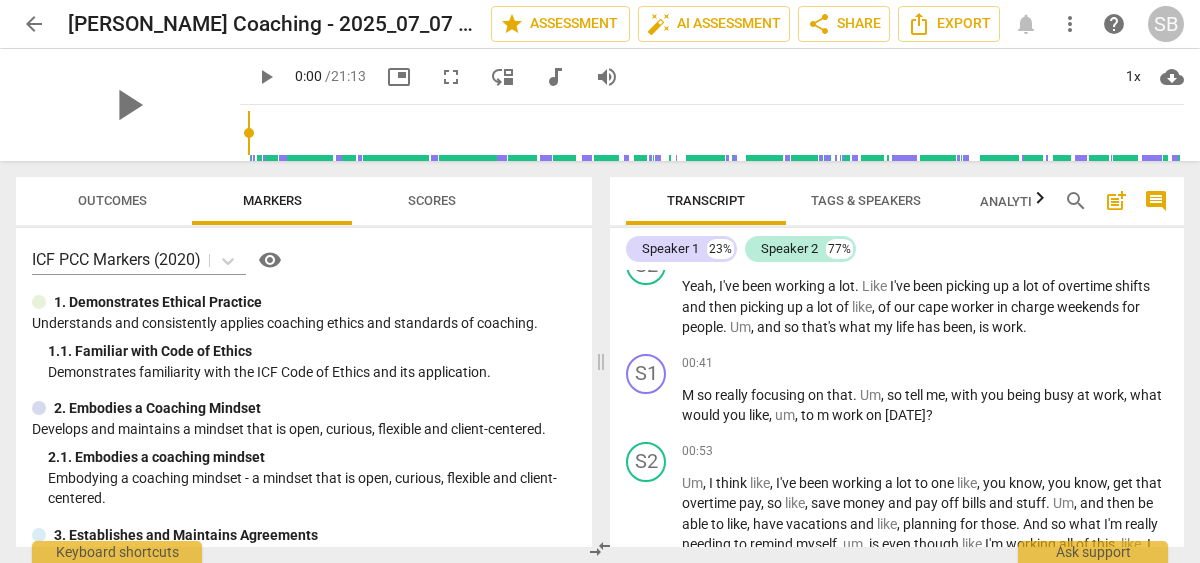 scroll, scrollTop: 500, scrollLeft: 0, axis: vertical 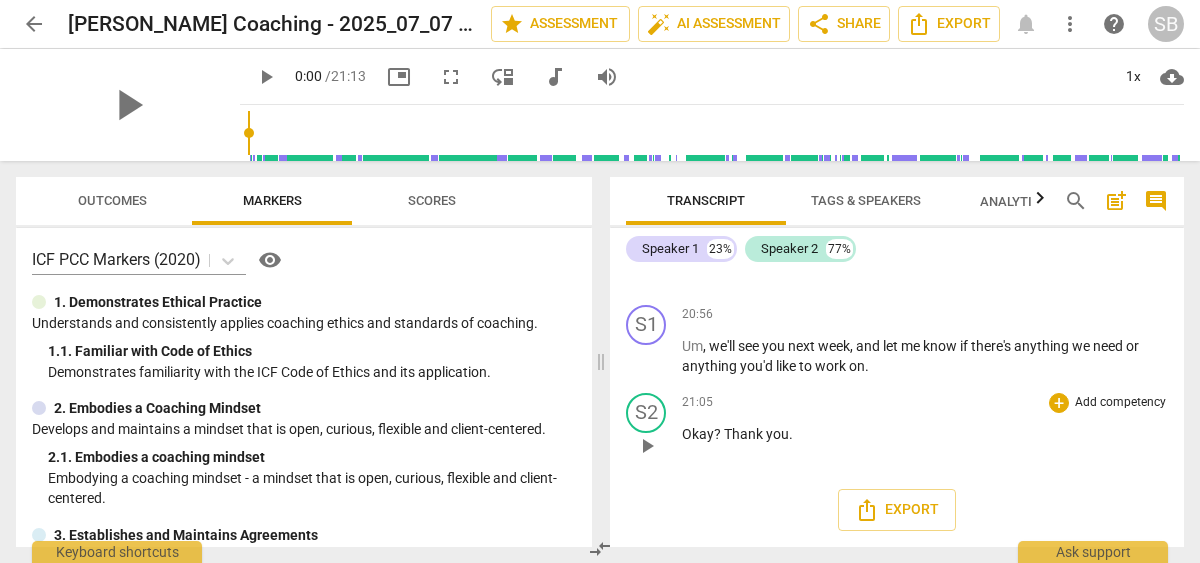 click on "?" at bounding box center [719, 434] 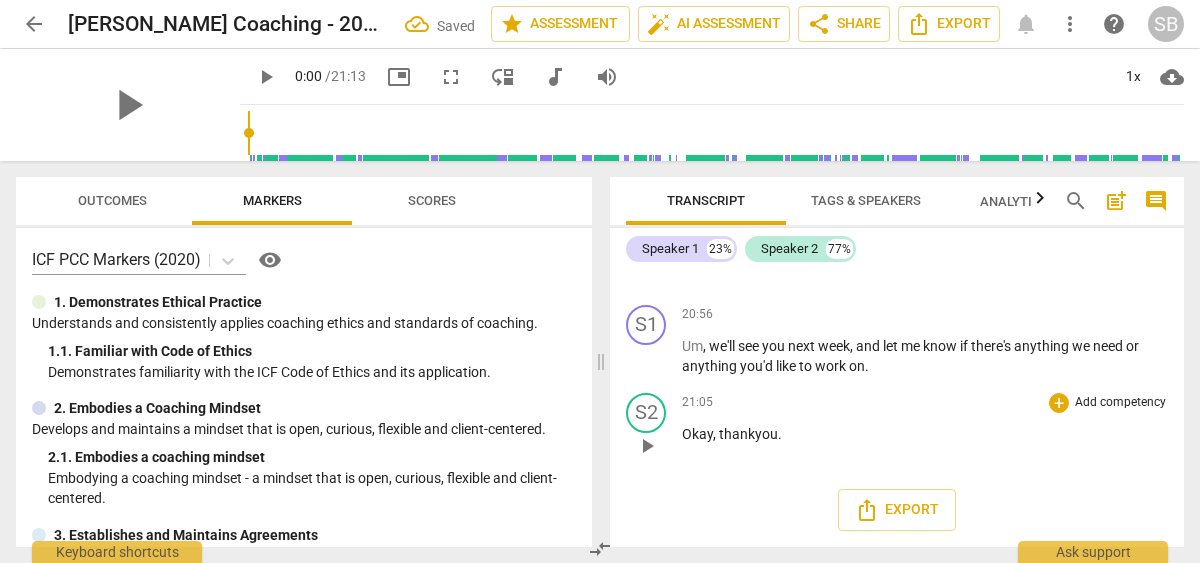 click on "21:05 + Add competency keyboard_arrow_right Okay,   thank  you ." at bounding box center (925, 429) 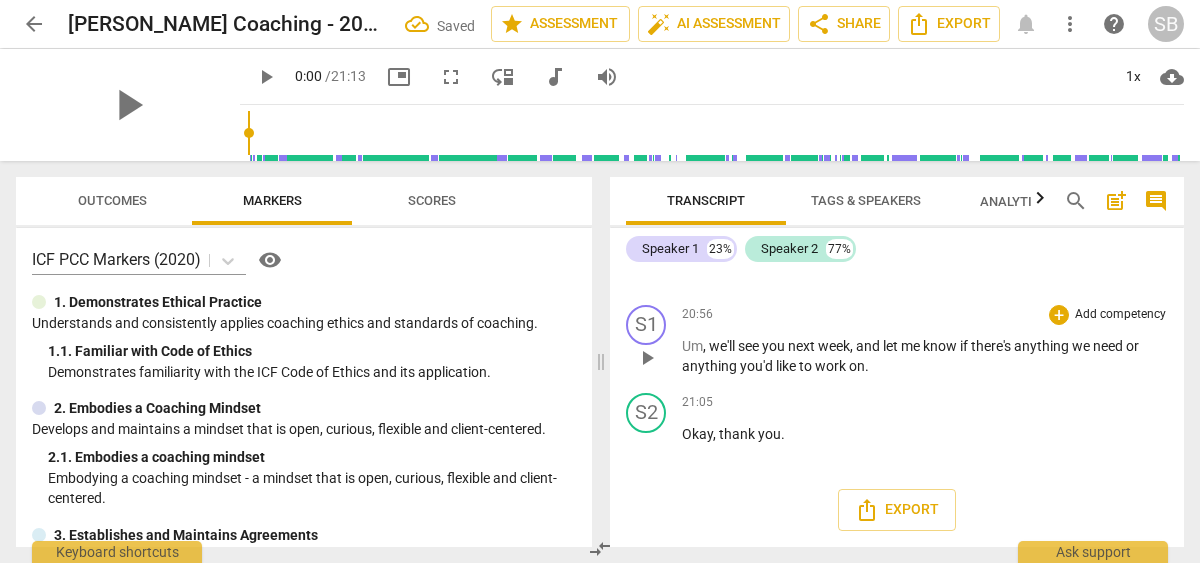 scroll, scrollTop: 7454, scrollLeft: 0, axis: vertical 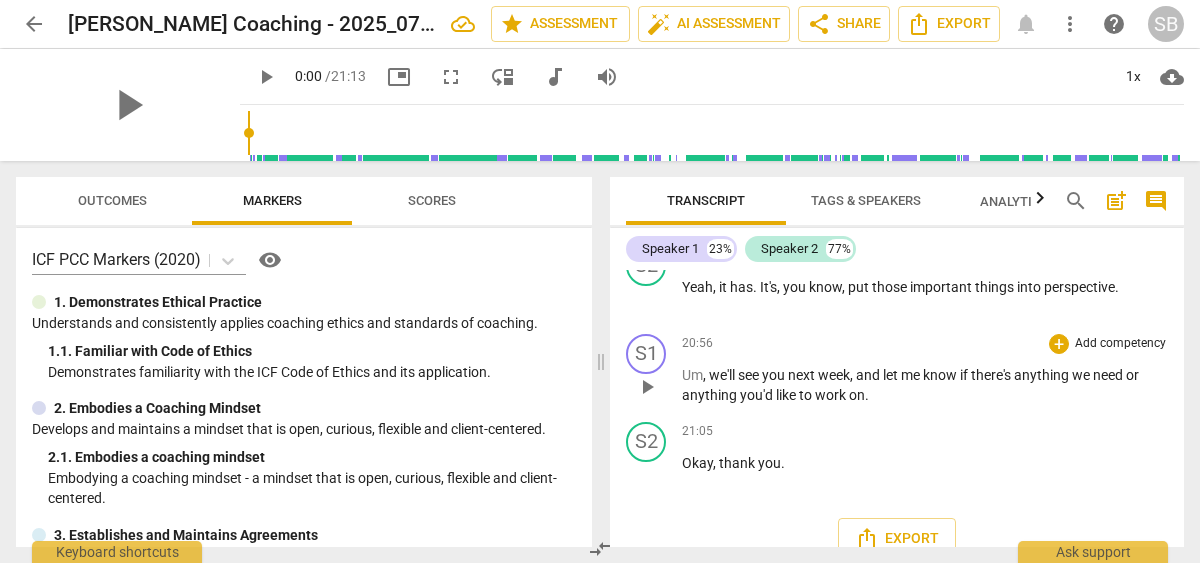 click on "we'll" at bounding box center (723, 375) 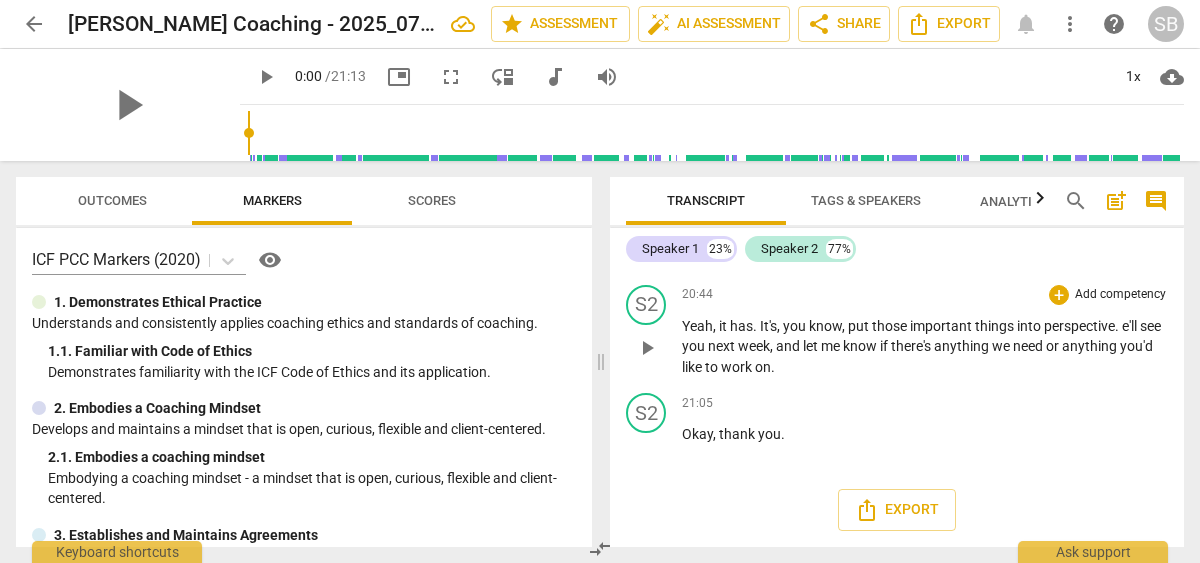 scroll, scrollTop: 7454, scrollLeft: 0, axis: vertical 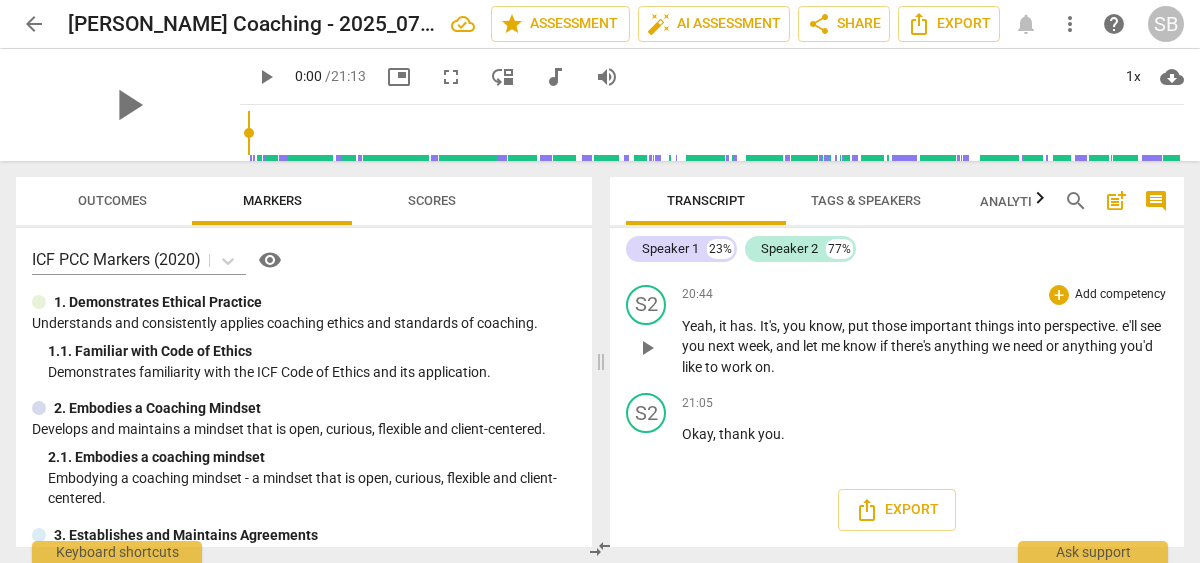 click on "S2 play_arrow pause 20:44 + Add competency keyboard_arrow_right Yeah ,   it   has .   It's ,   you   know ,   put   those   important   things   into   perspective .   e'll   see   you   next   week ,   and   let   me   know   if   there's   anything   we   need   or   anything   you'd   like   to   work   on ." at bounding box center [897, 331] 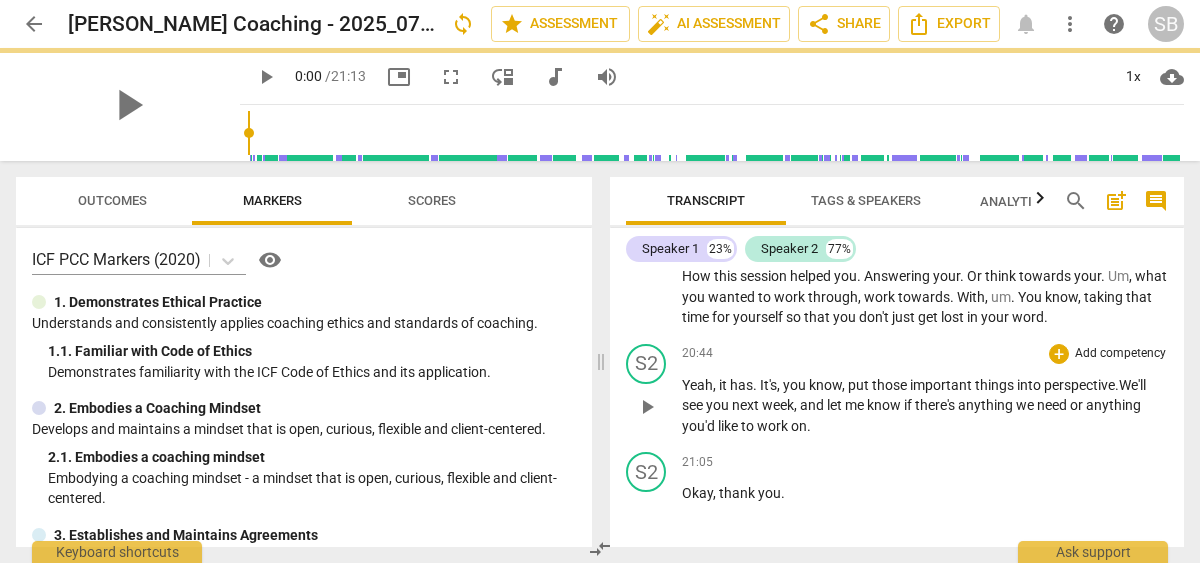 scroll, scrollTop: 7354, scrollLeft: 0, axis: vertical 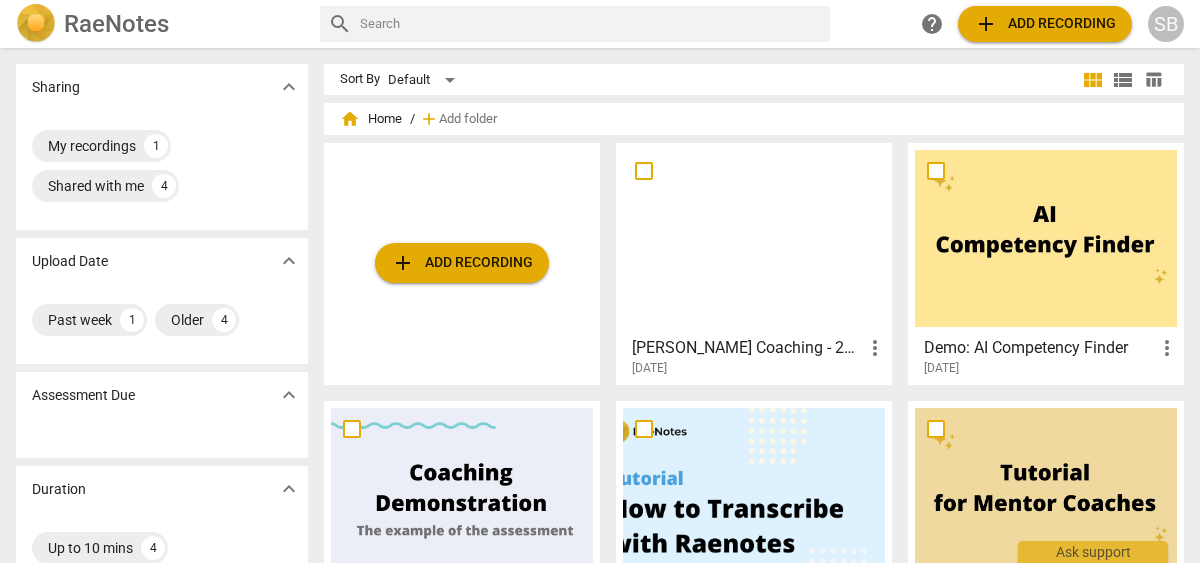 click on "SB" at bounding box center (1166, 24) 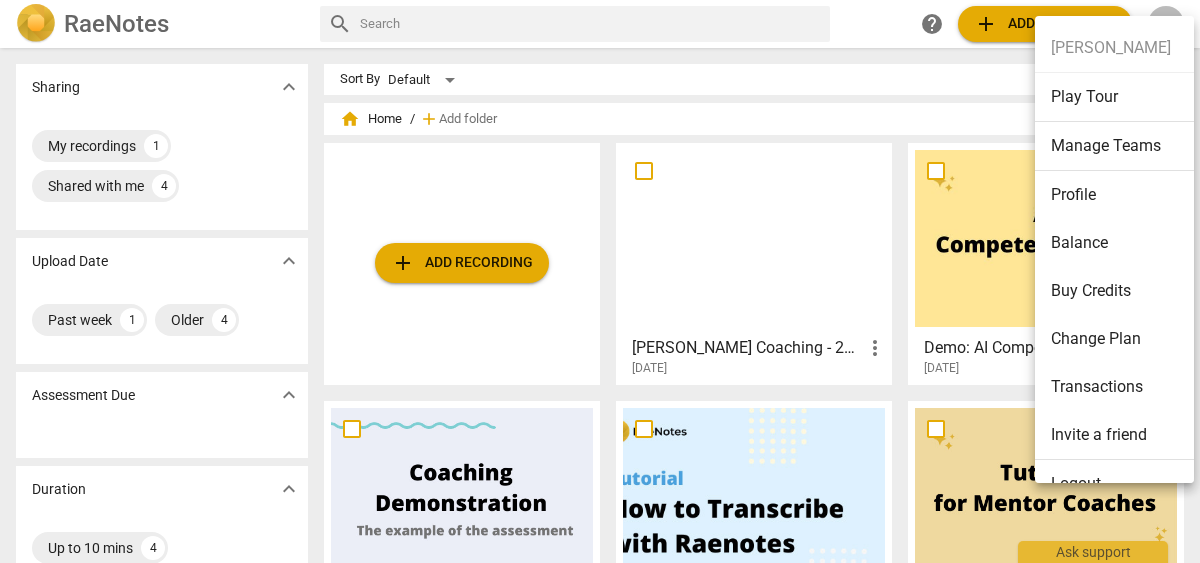 click at bounding box center [600, 281] 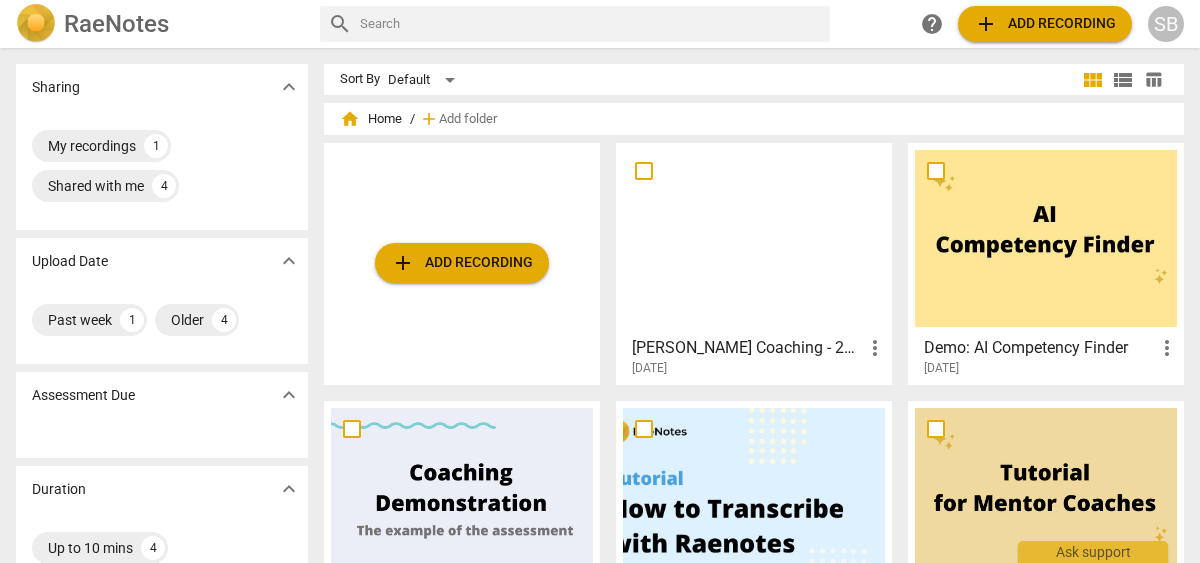click at bounding box center [600, 281] 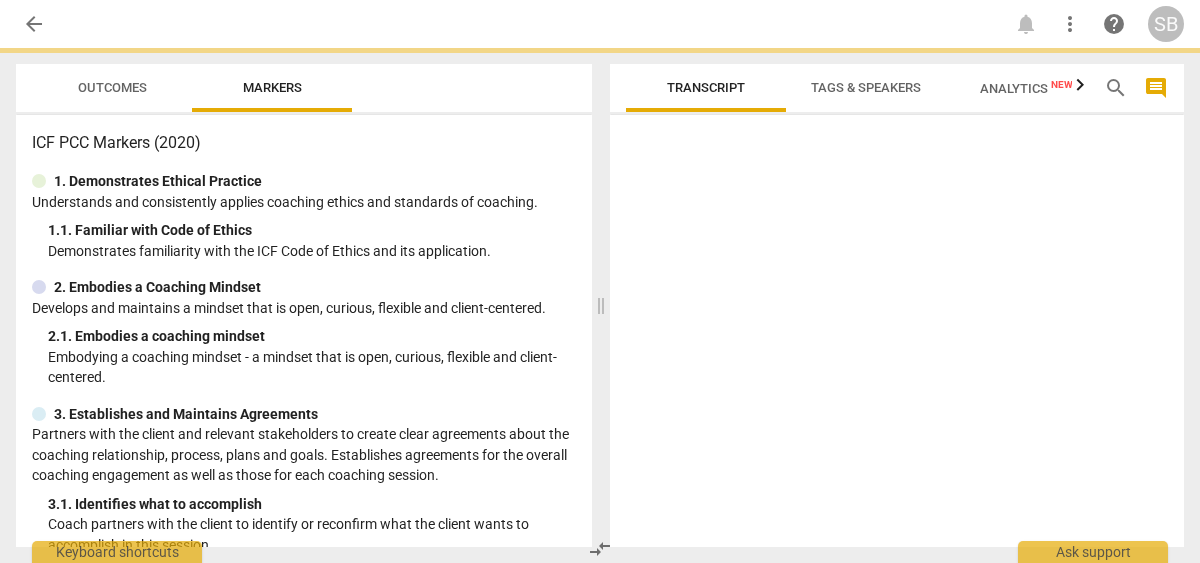 click at bounding box center (897, 335) 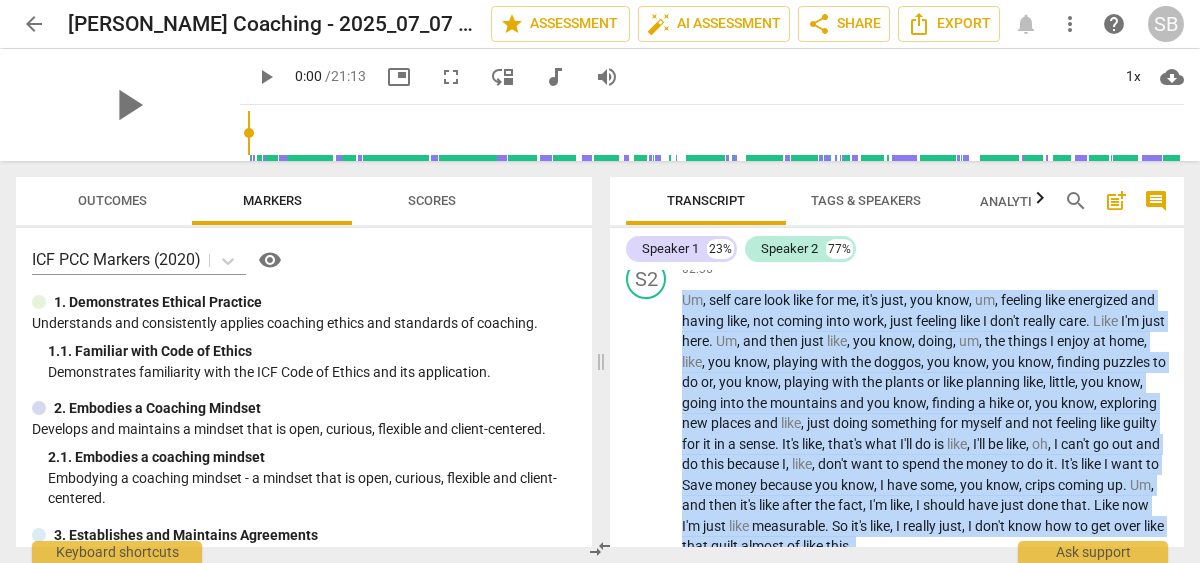 scroll, scrollTop: 1300, scrollLeft: 0, axis: vertical 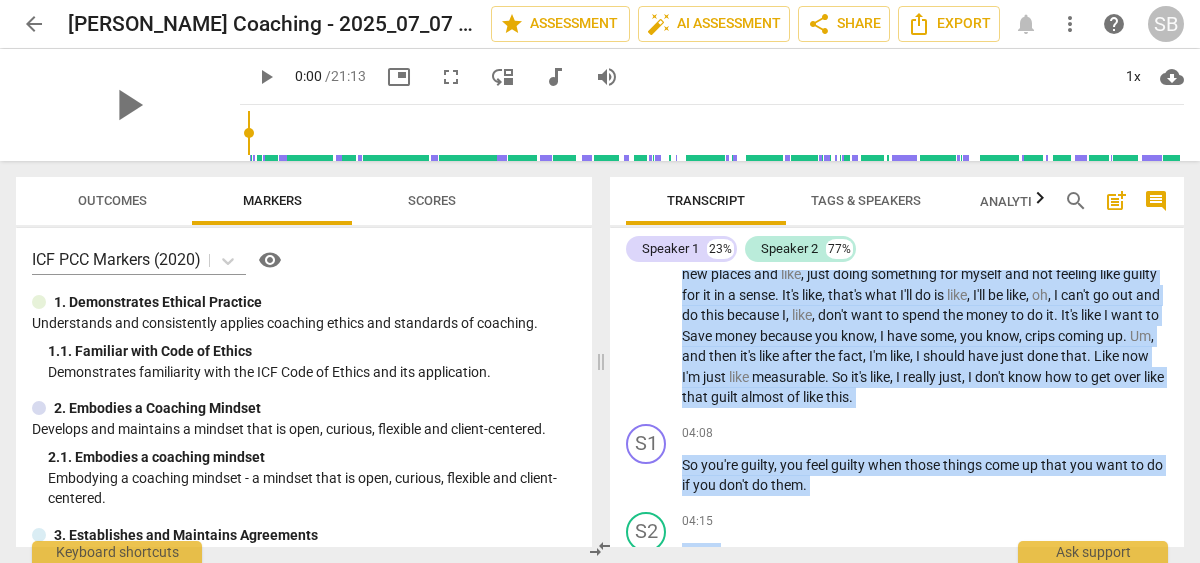 click on "Outcomes" at bounding box center [112, 201] 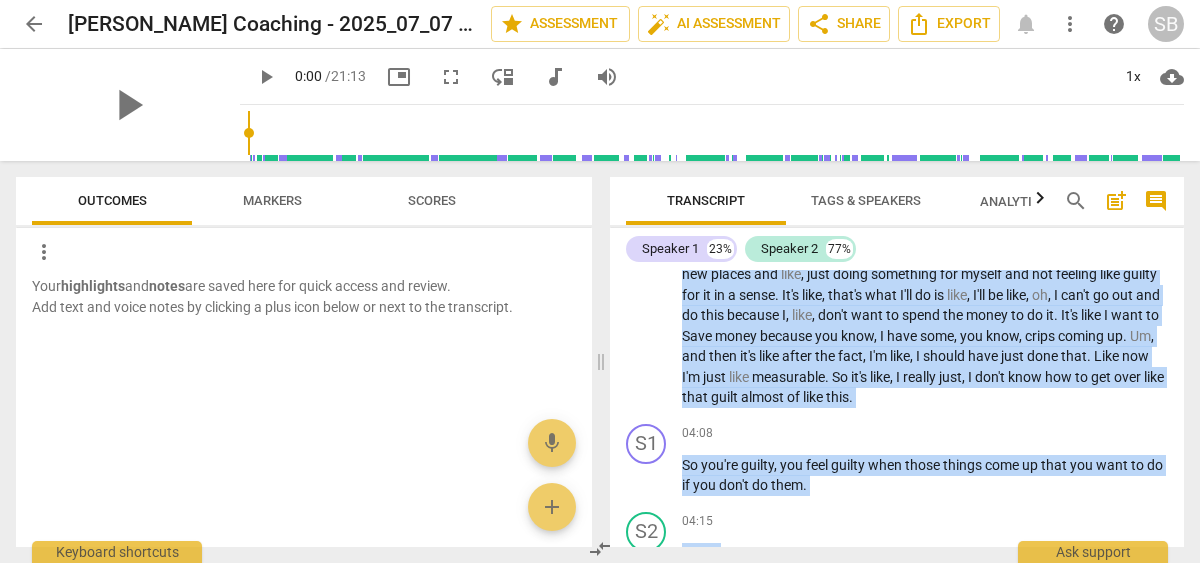 click on "Scores" at bounding box center (432, 201) 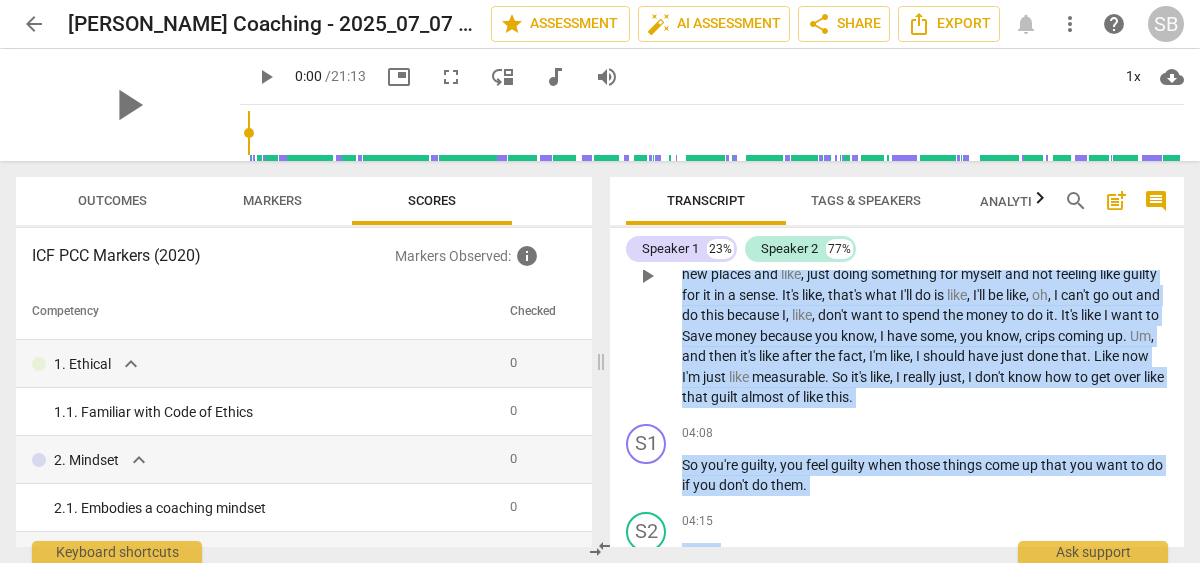 click on "." at bounding box center [1090, 356] 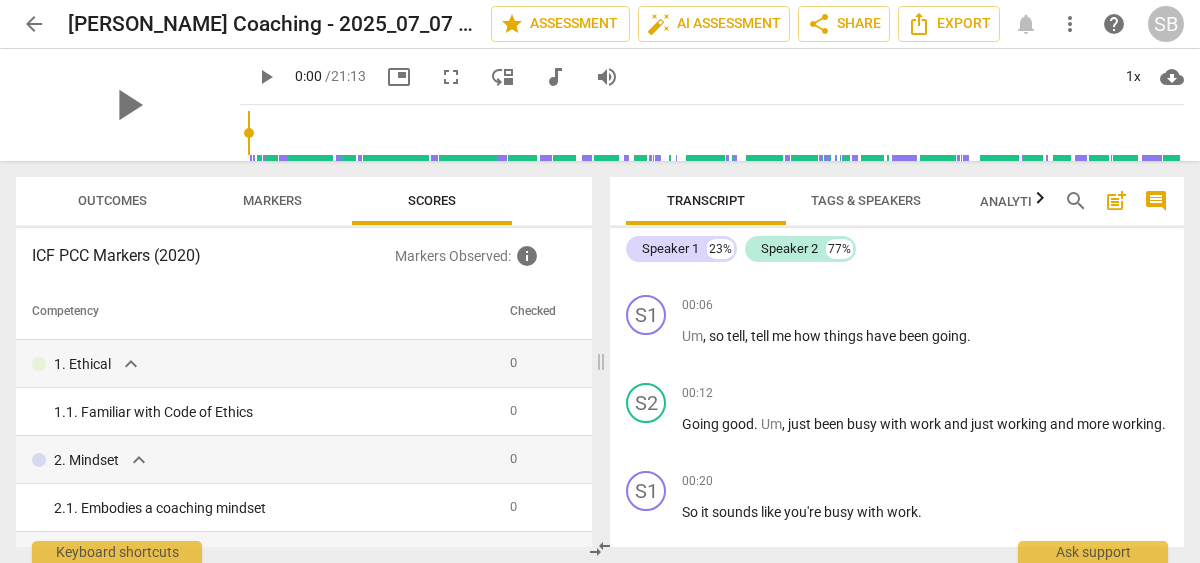 scroll, scrollTop: 200, scrollLeft: 0, axis: vertical 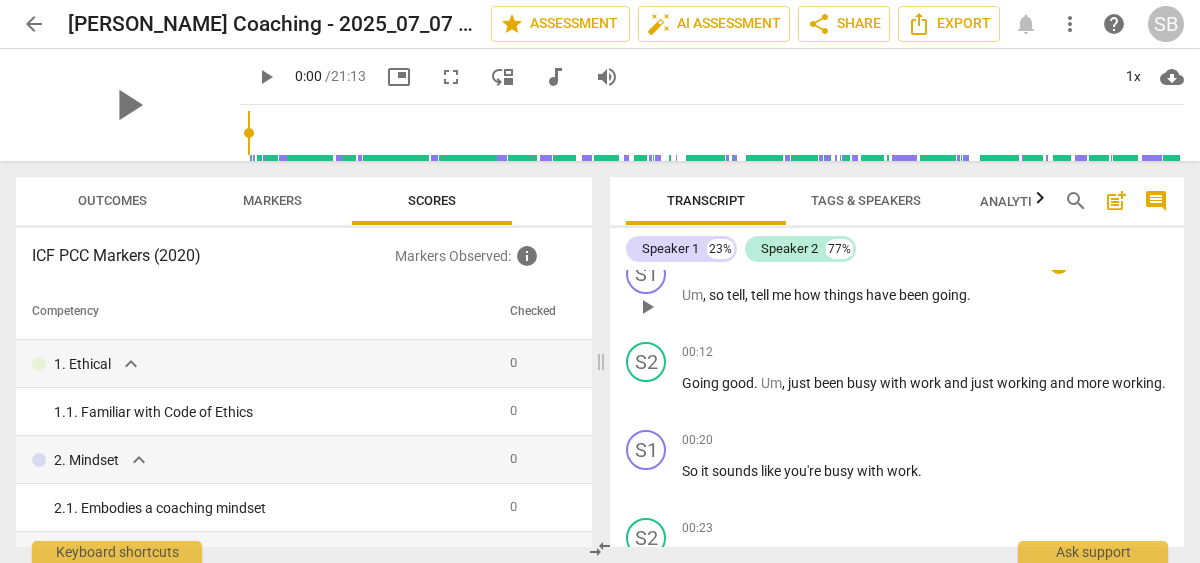 click on "," at bounding box center (706, 295) 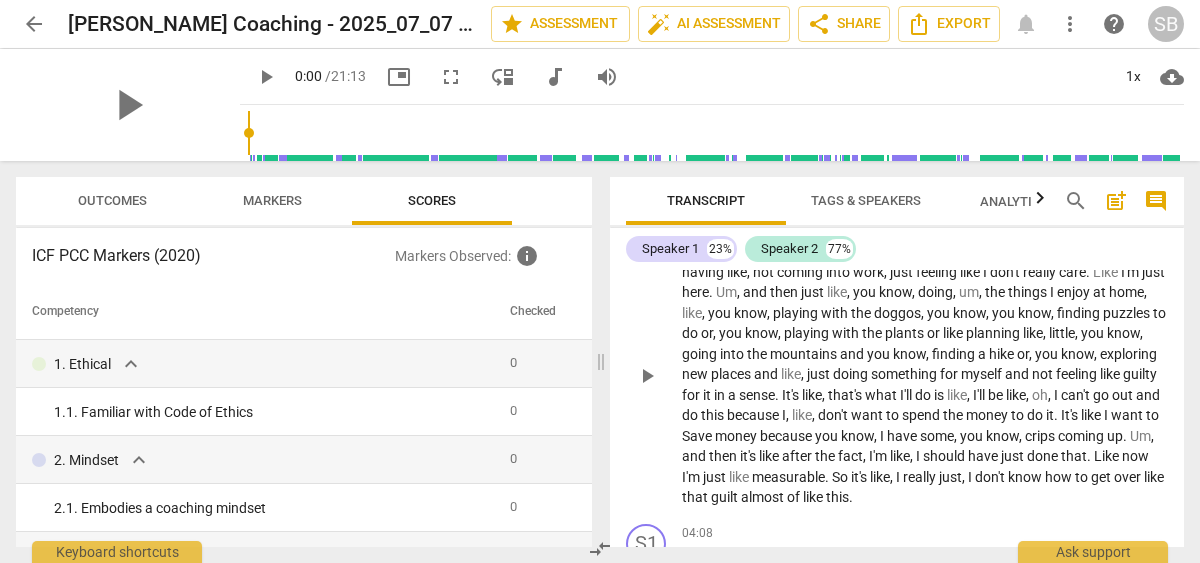 scroll, scrollTop: 1300, scrollLeft: 0, axis: vertical 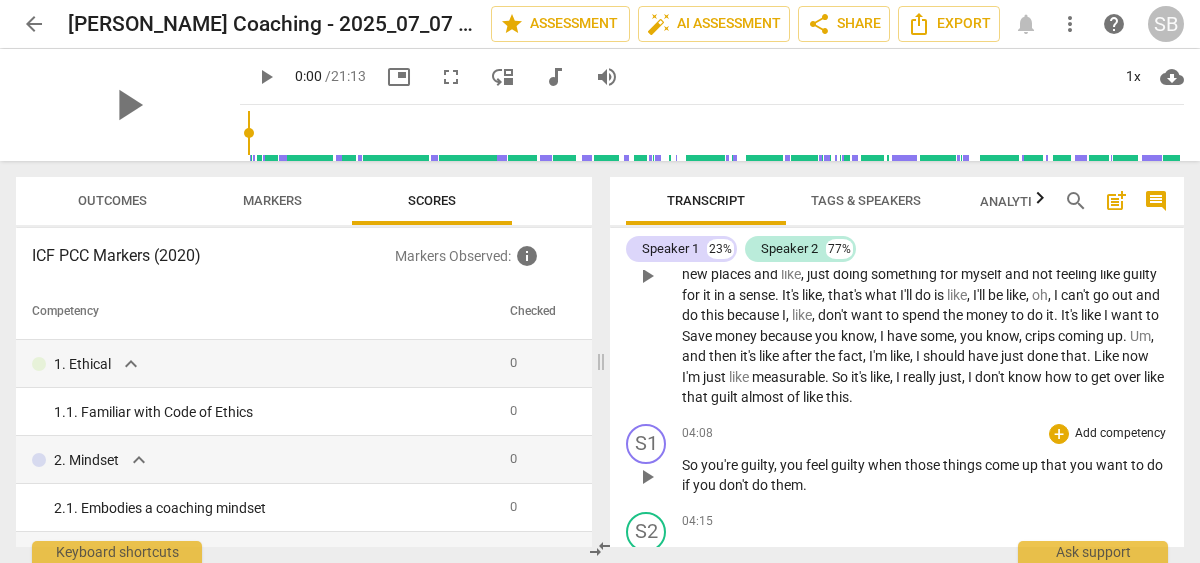 click on "you" at bounding box center [793, 465] 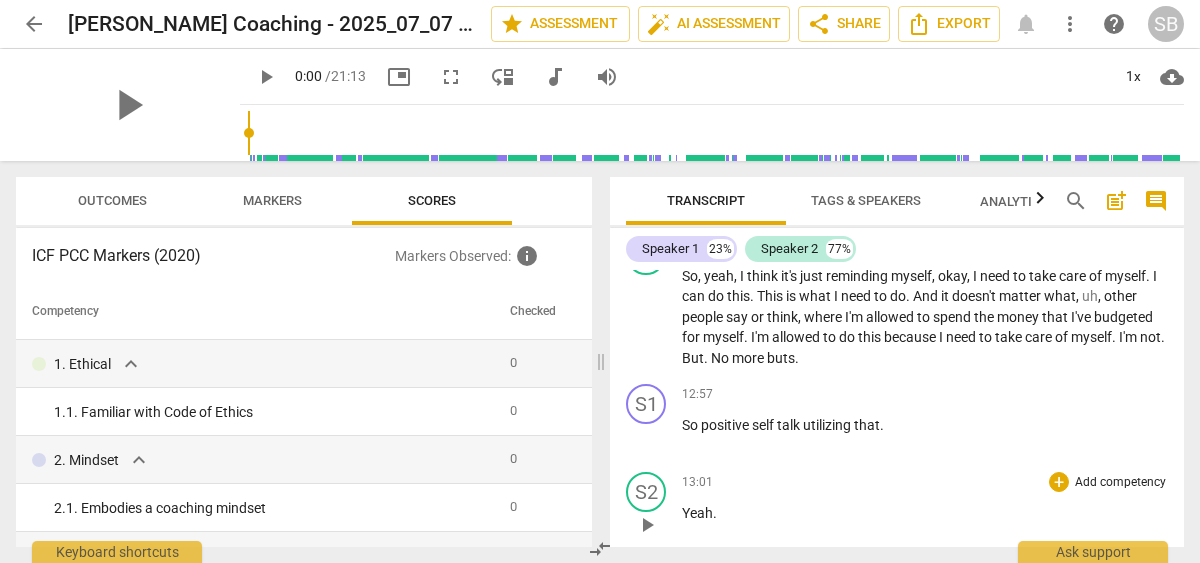 scroll, scrollTop: 4300, scrollLeft: 0, axis: vertical 